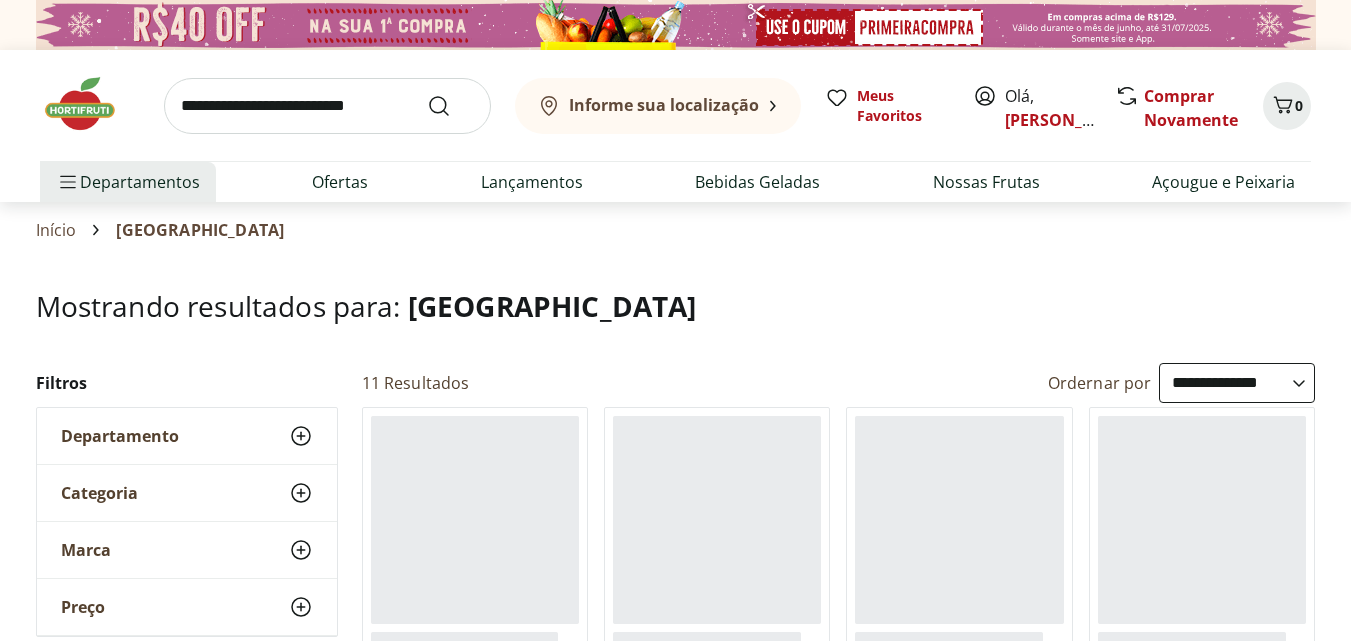 select on "**********" 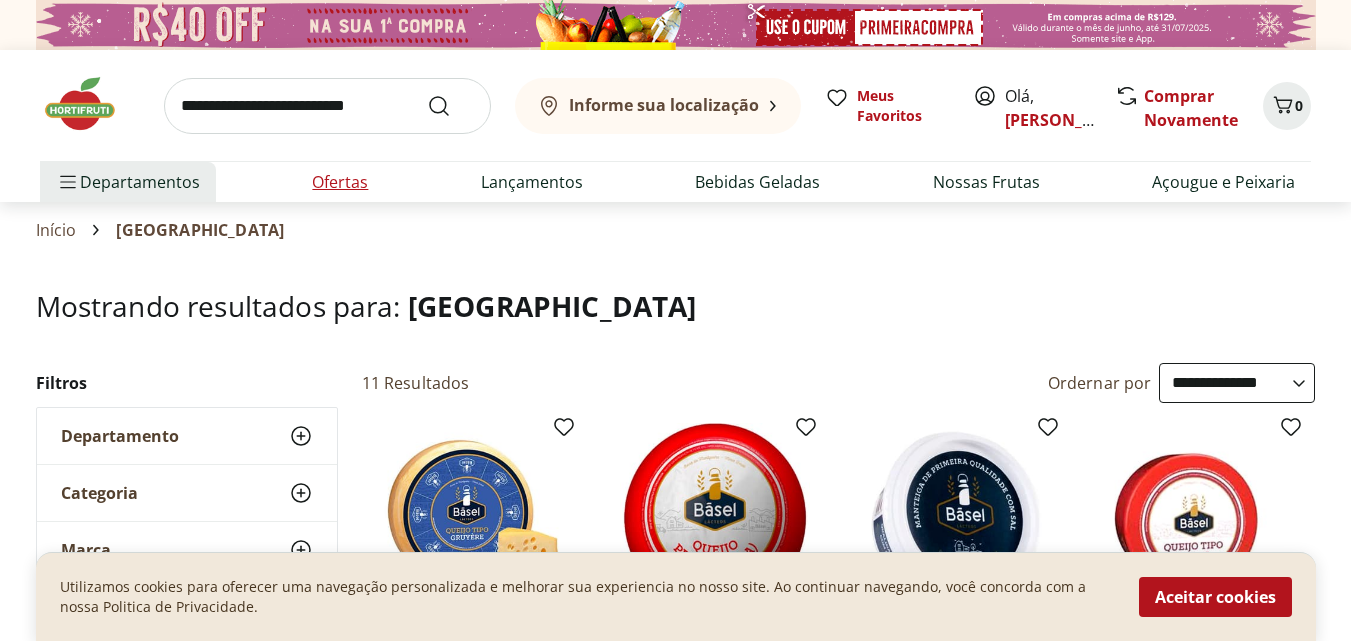 click on "Ofertas" at bounding box center (340, 182) 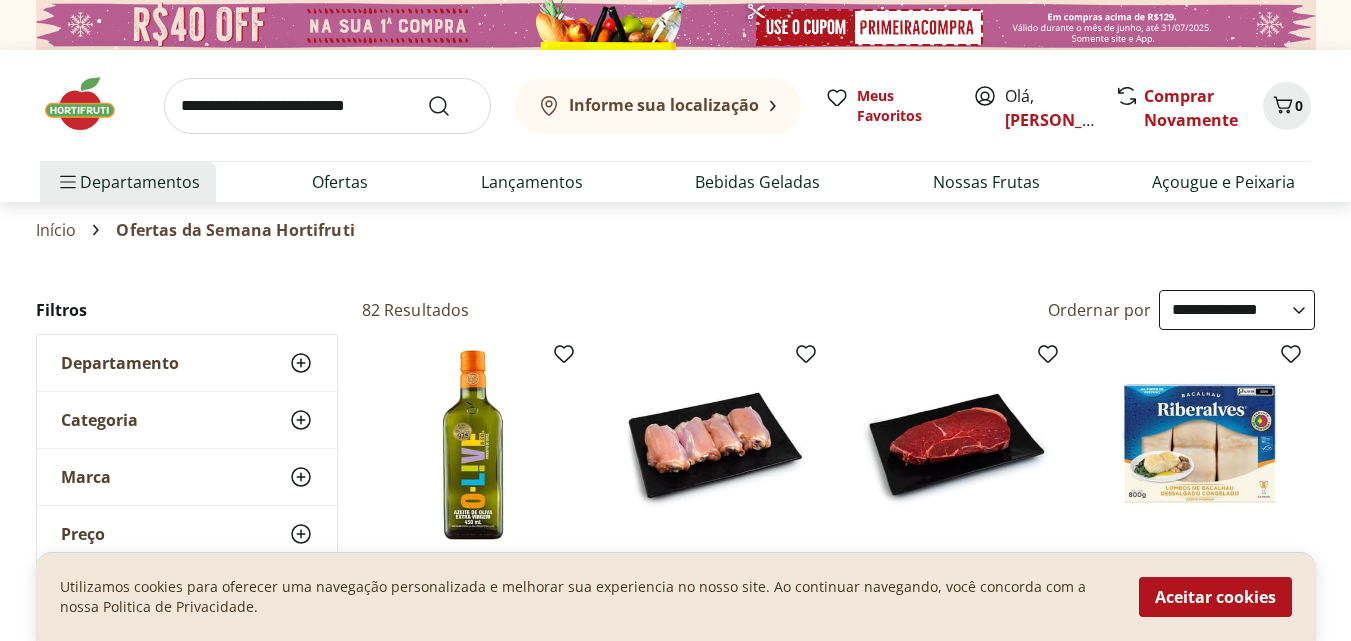 click on "Aceitar cookies" at bounding box center [1215, 597] 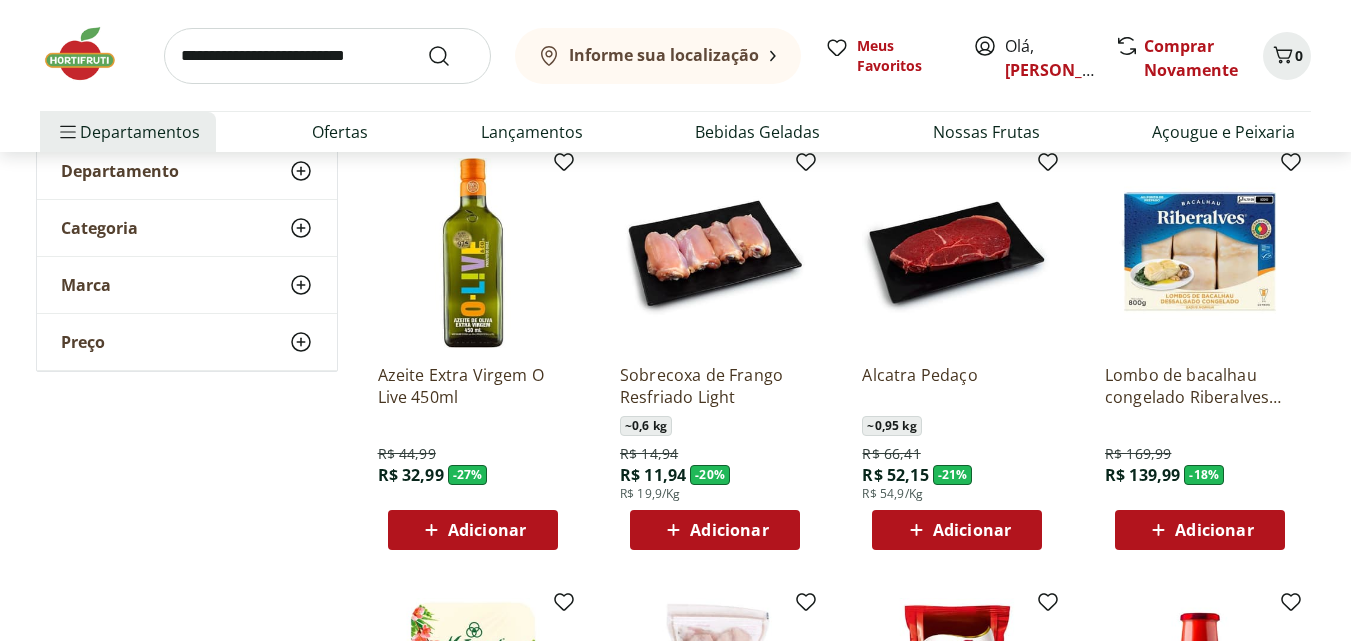scroll, scrollTop: 200, scrollLeft: 0, axis: vertical 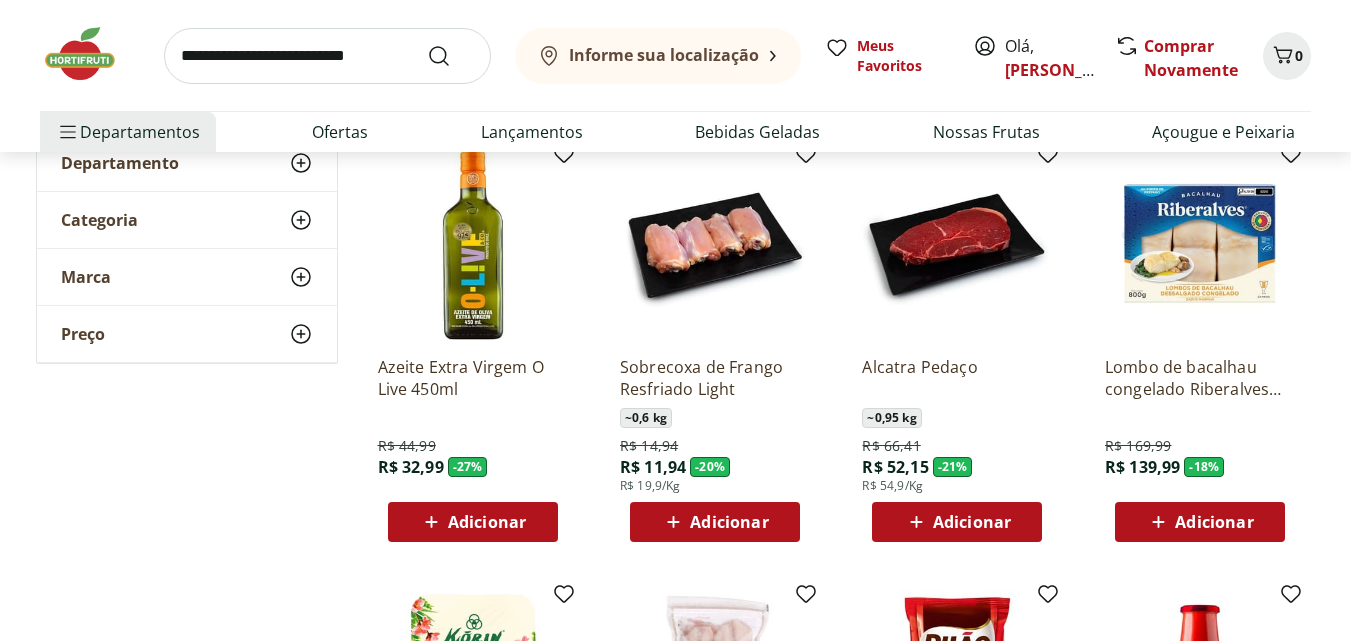 click on "Adicionar" at bounding box center [729, 522] 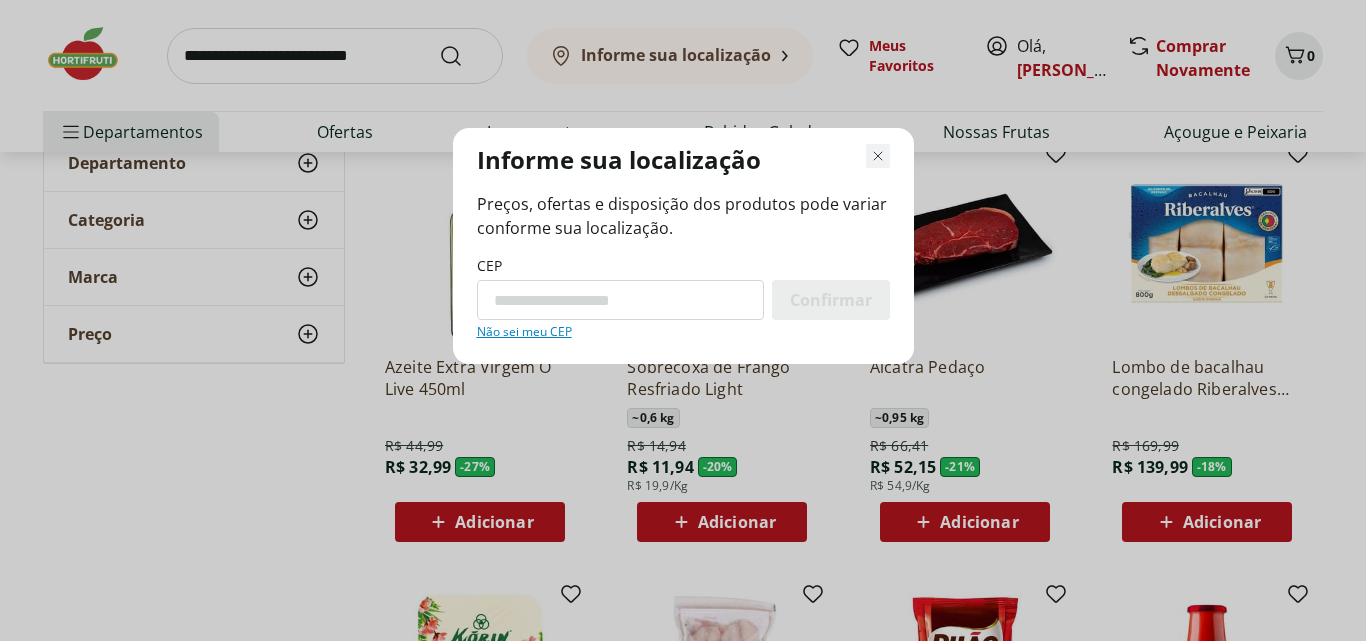 click 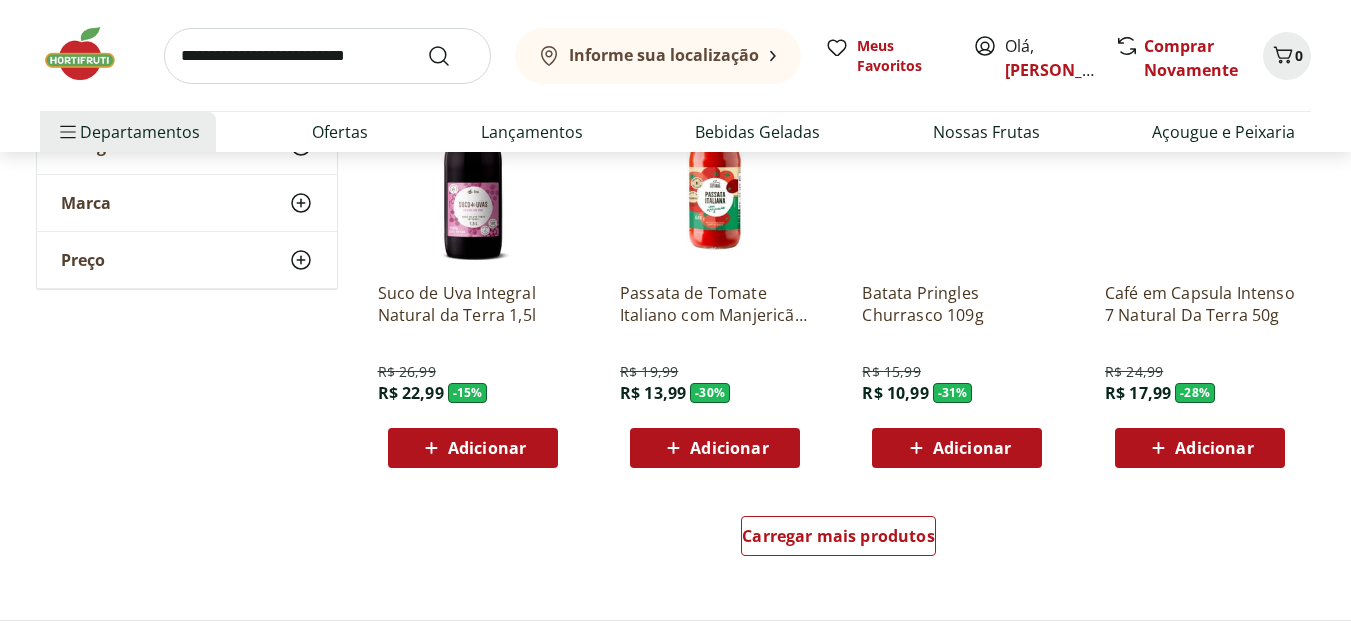 scroll, scrollTop: 1200, scrollLeft: 0, axis: vertical 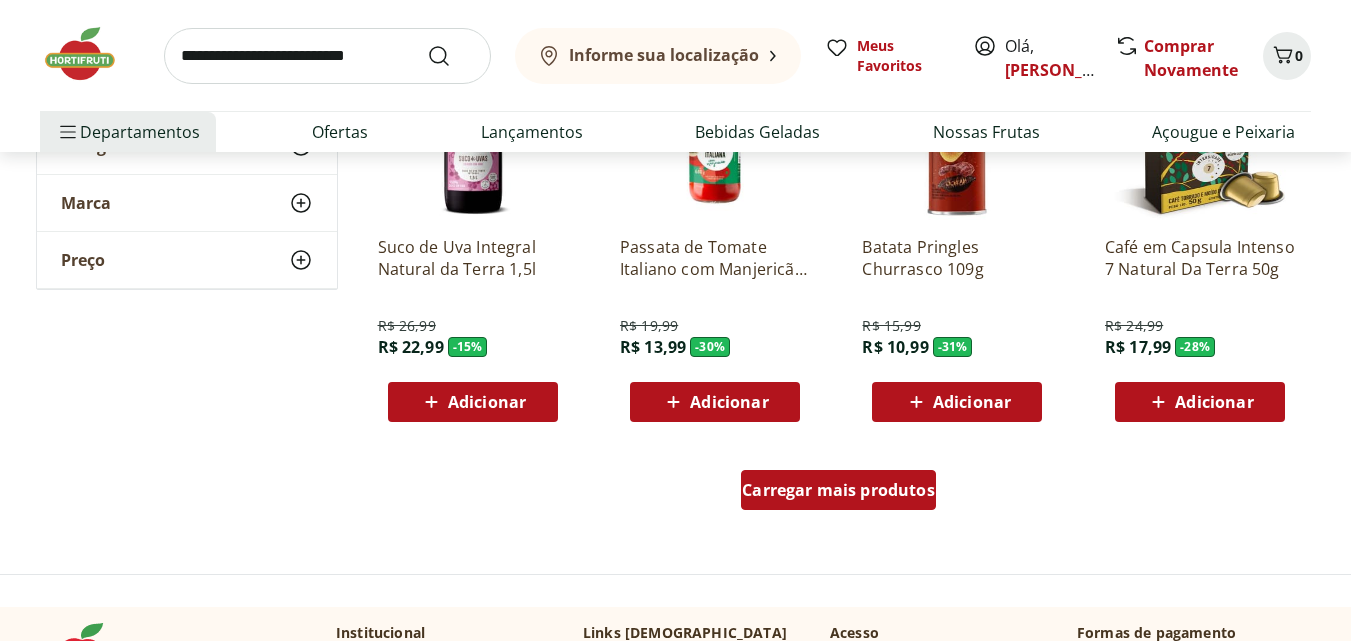 click on "Carregar mais produtos" at bounding box center [838, 490] 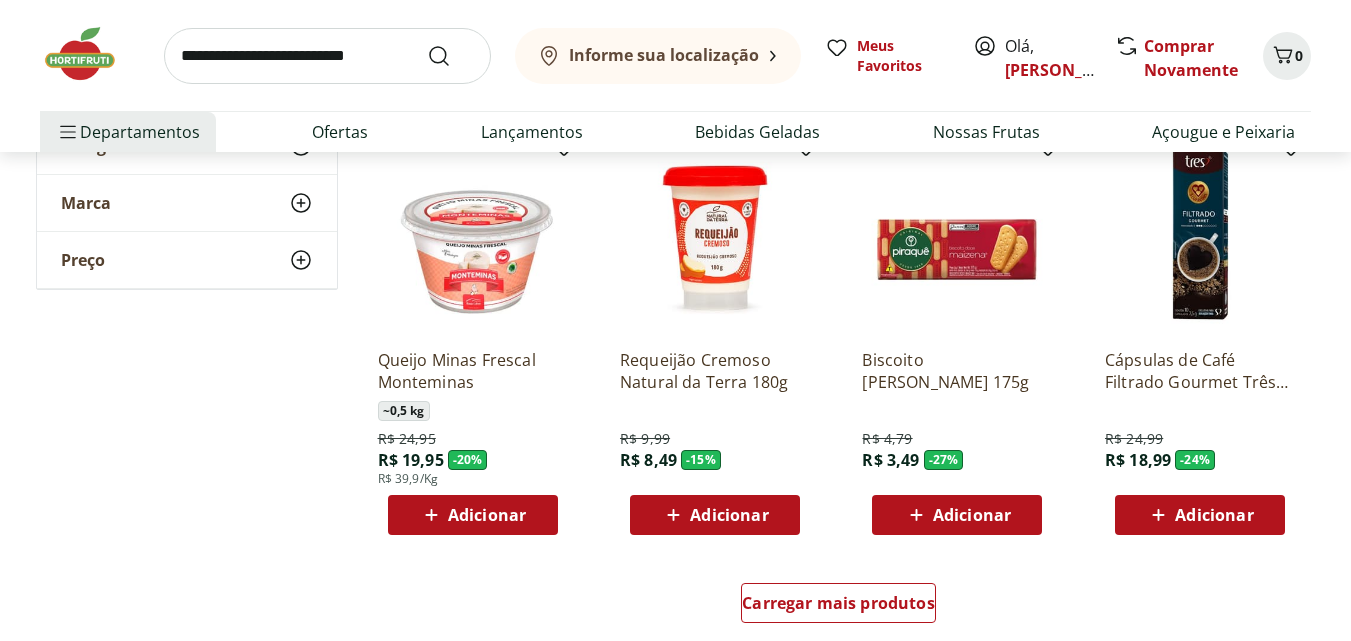scroll, scrollTop: 2500, scrollLeft: 0, axis: vertical 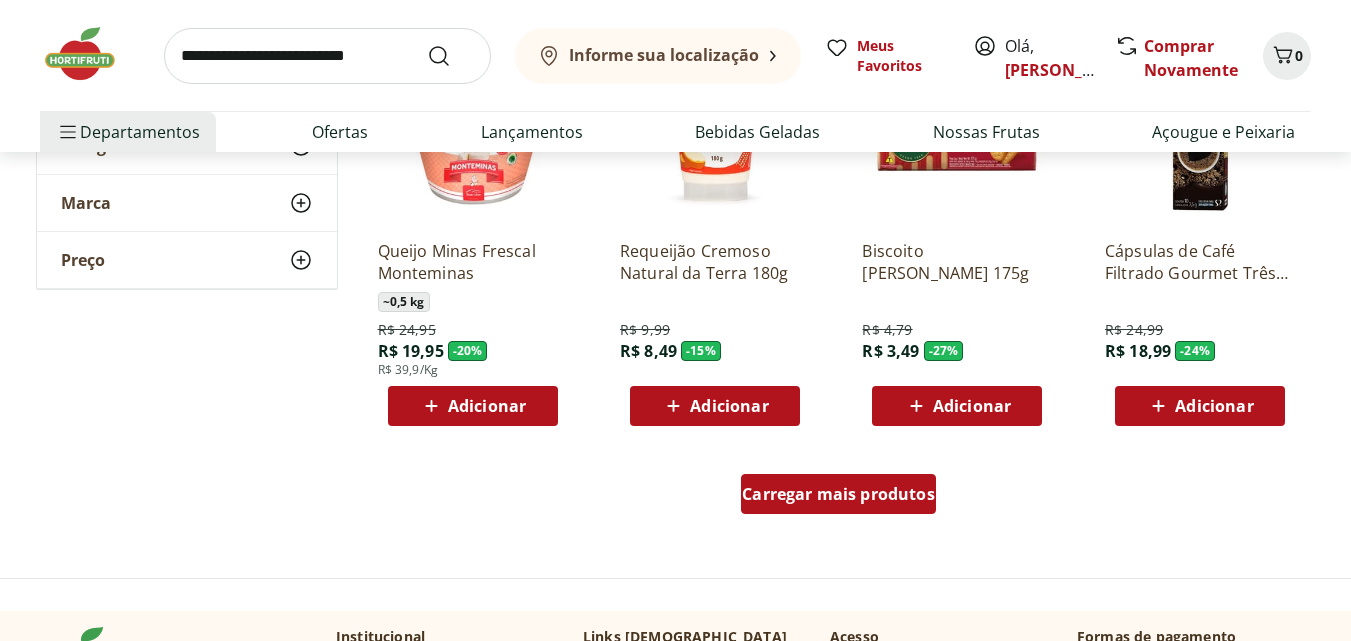click on "Carregar mais produtos" at bounding box center (838, 494) 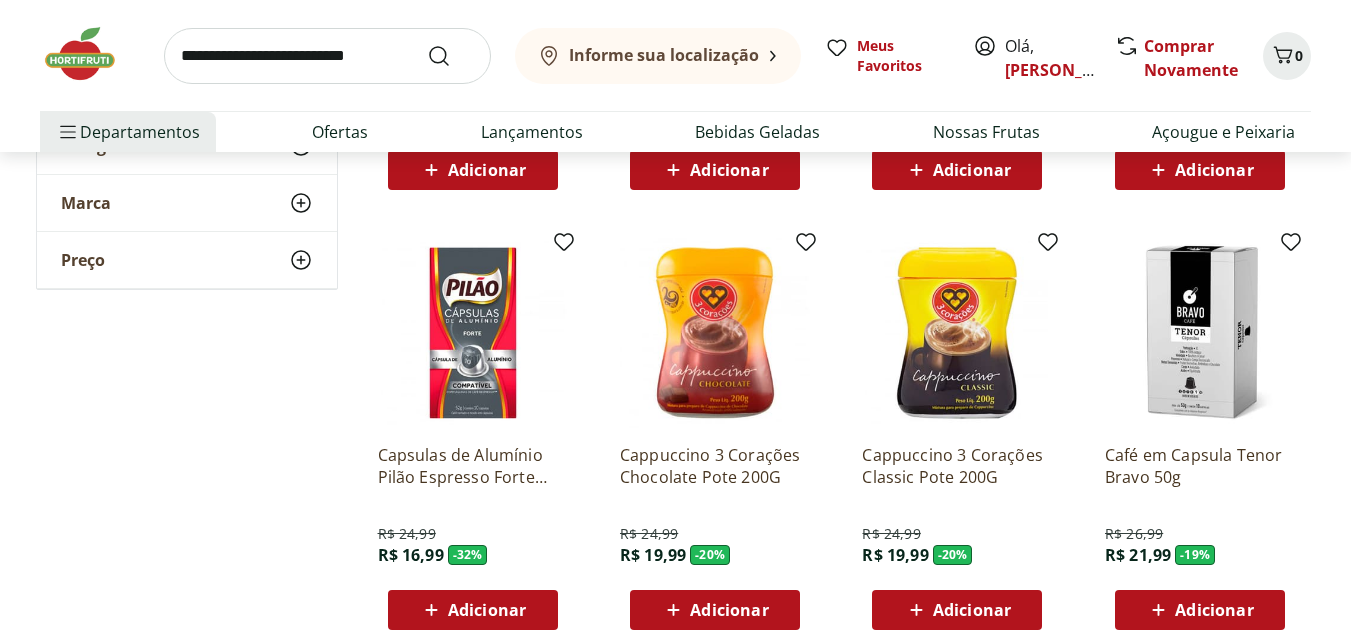 scroll, scrollTop: 4000, scrollLeft: 0, axis: vertical 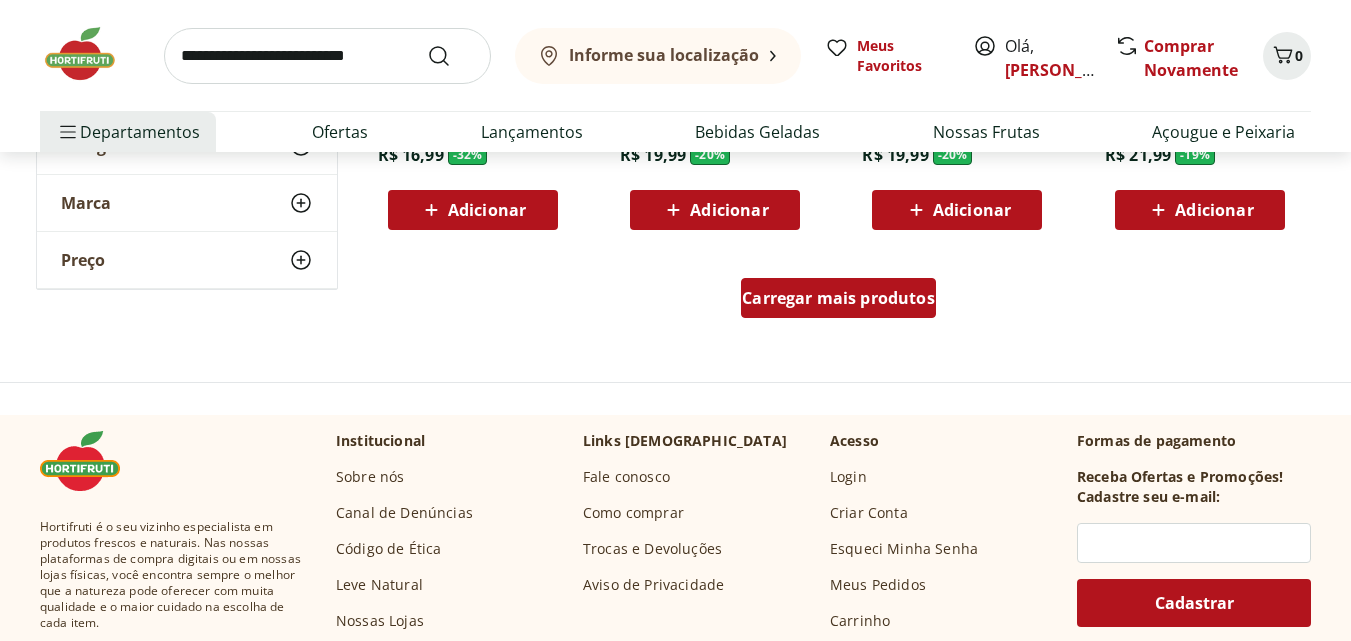 click on "Carregar mais produtos" at bounding box center (838, 298) 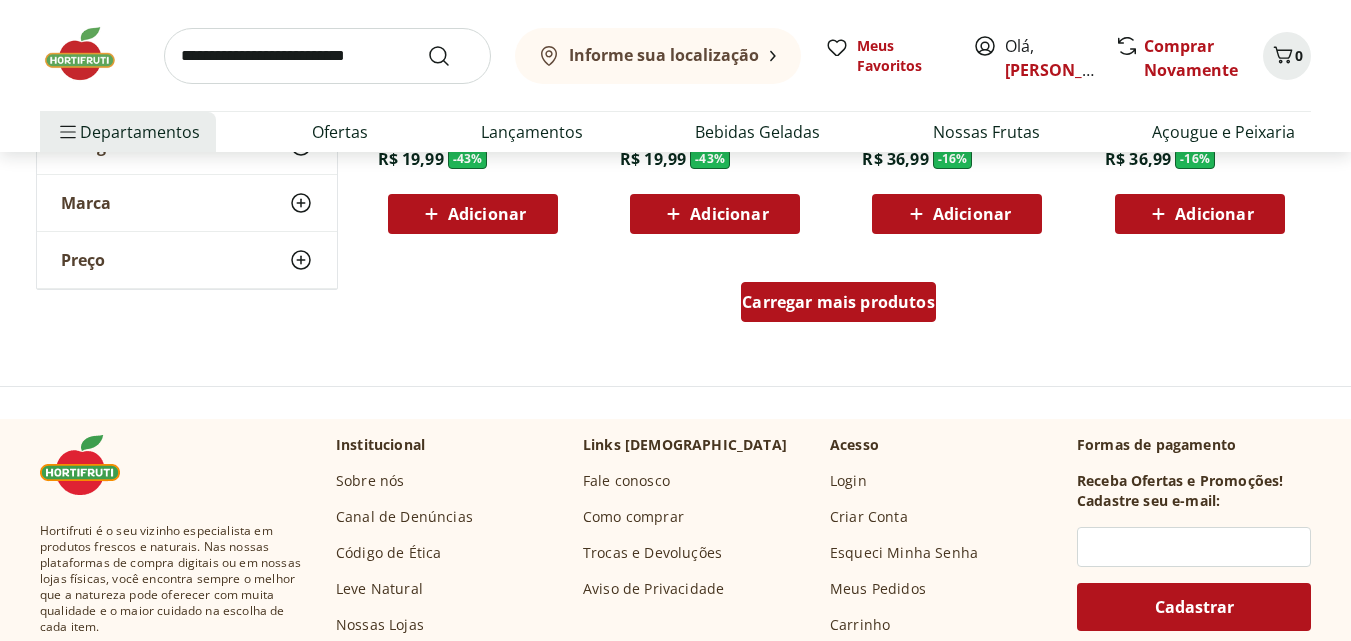 click on "Carregar mais produtos" at bounding box center (838, 302) 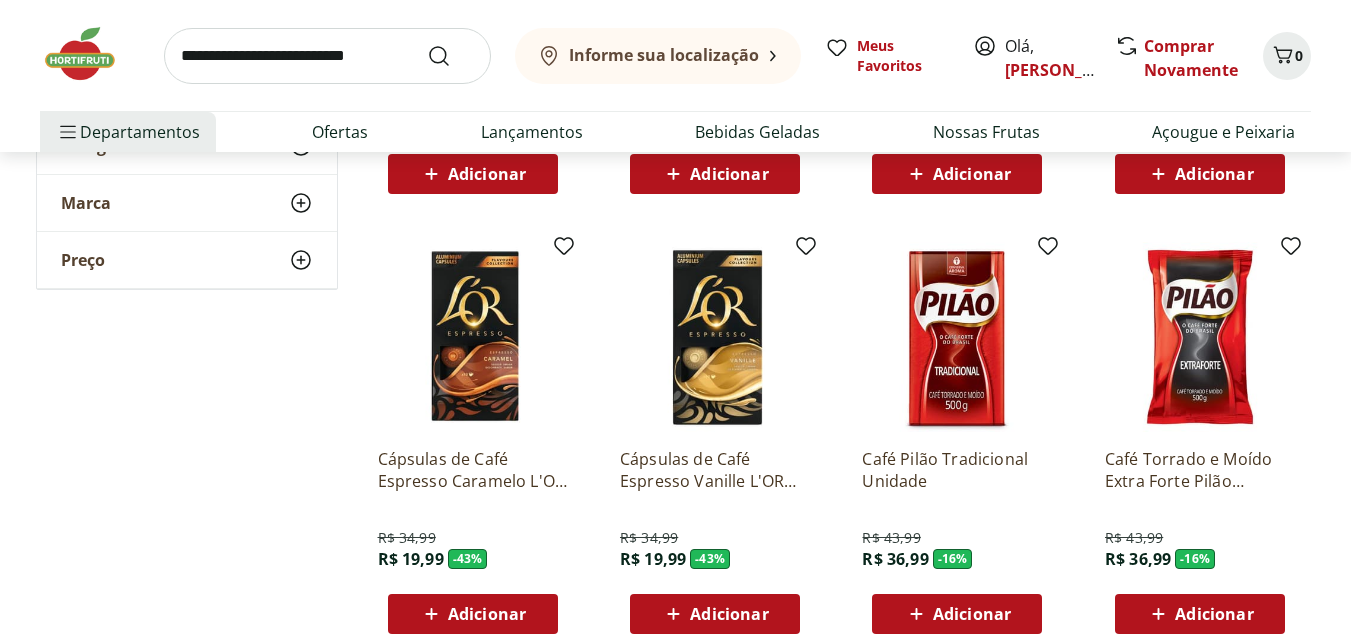 scroll, scrollTop: 5400, scrollLeft: 0, axis: vertical 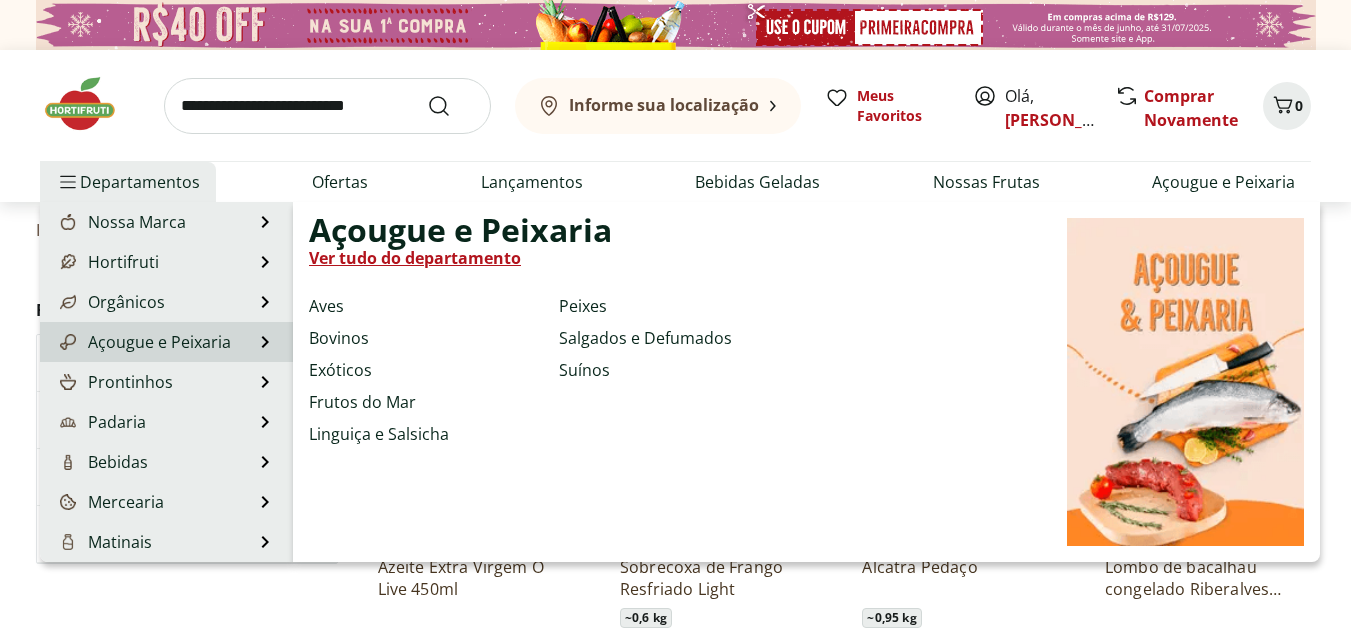 click on "Açougue e Peixaria" at bounding box center (143, 342) 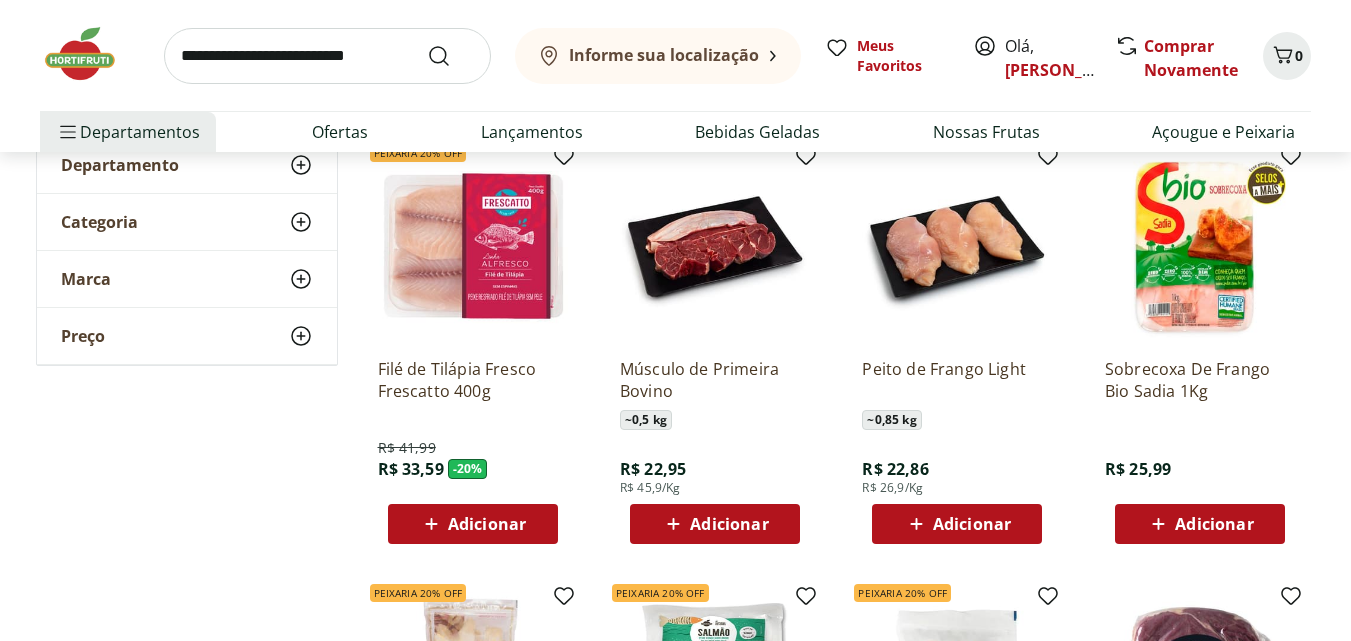 scroll, scrollTop: 200, scrollLeft: 0, axis: vertical 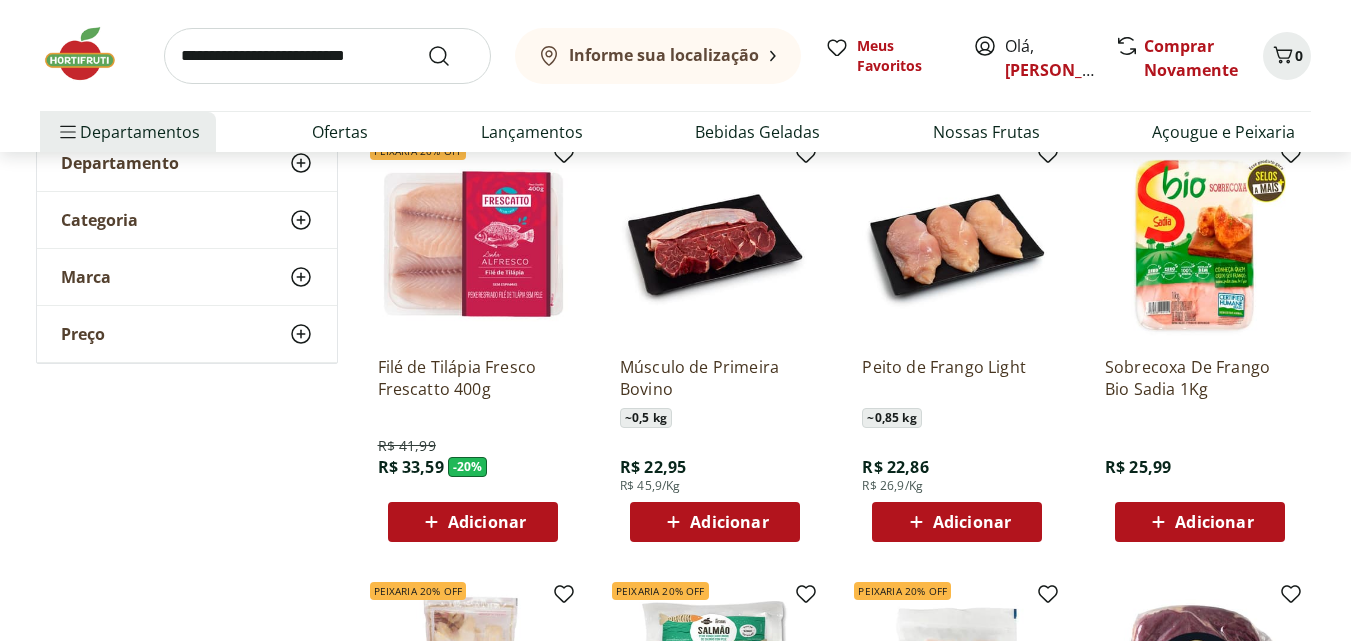 click on "Adicionar" at bounding box center [729, 522] 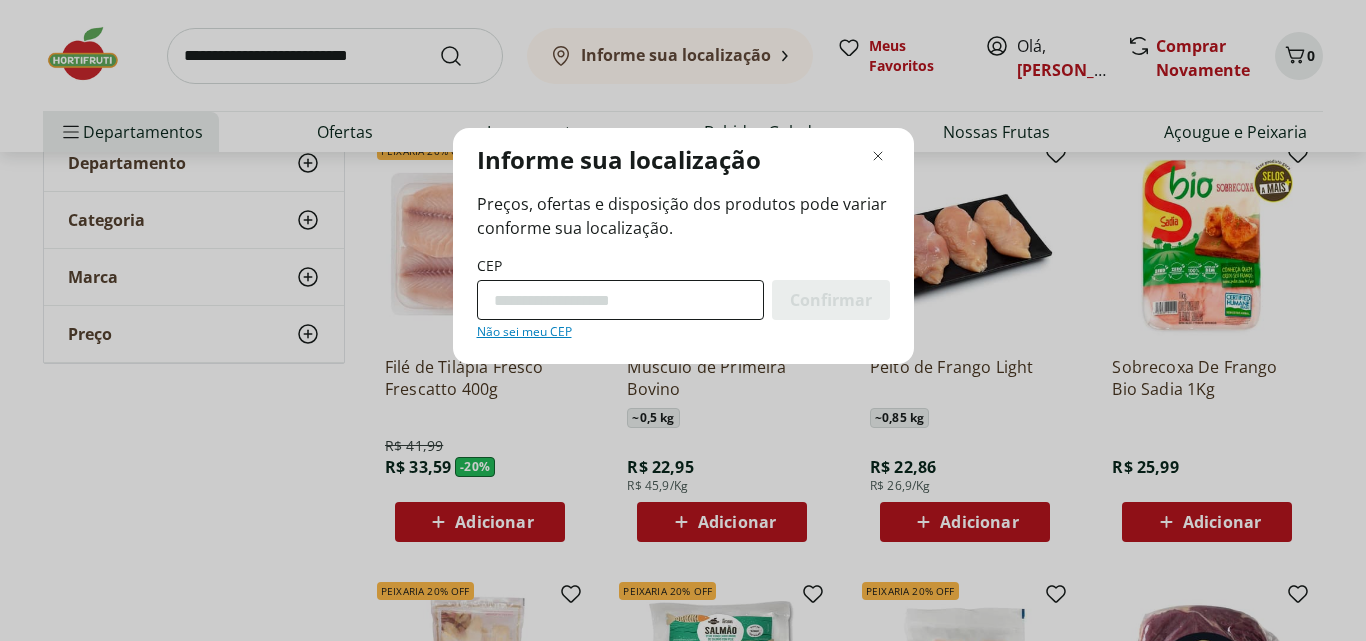 click on "CEP" at bounding box center (620, 300) 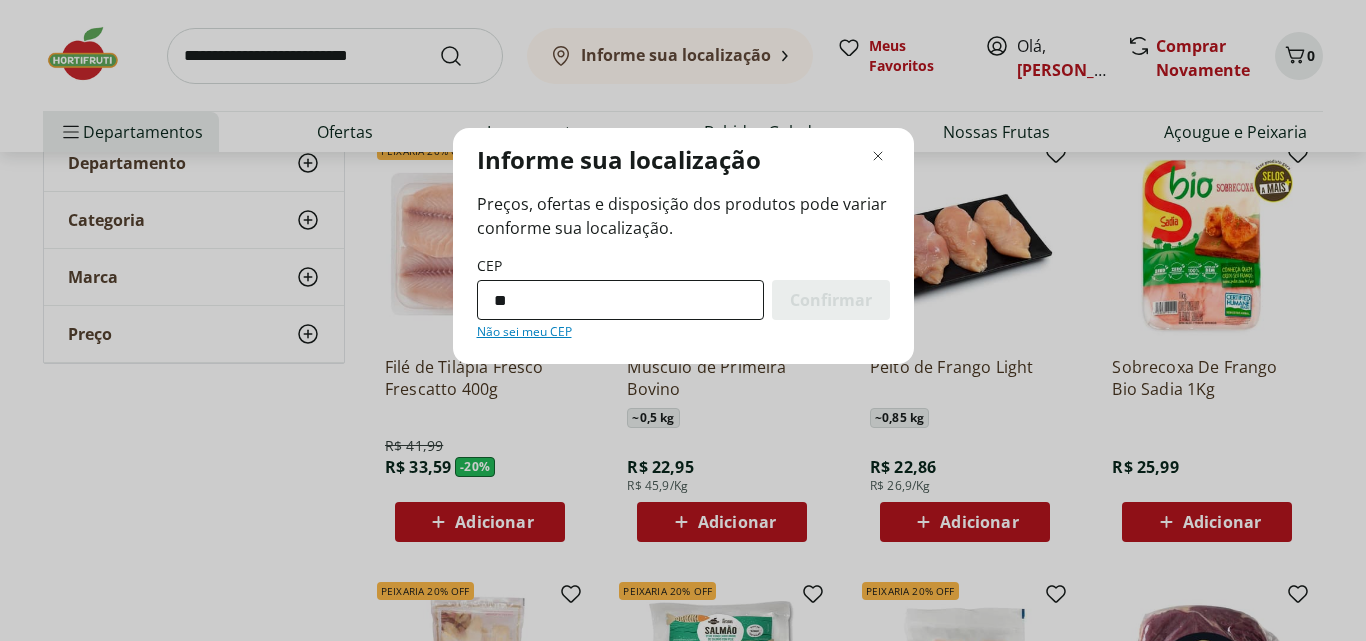 type on "*" 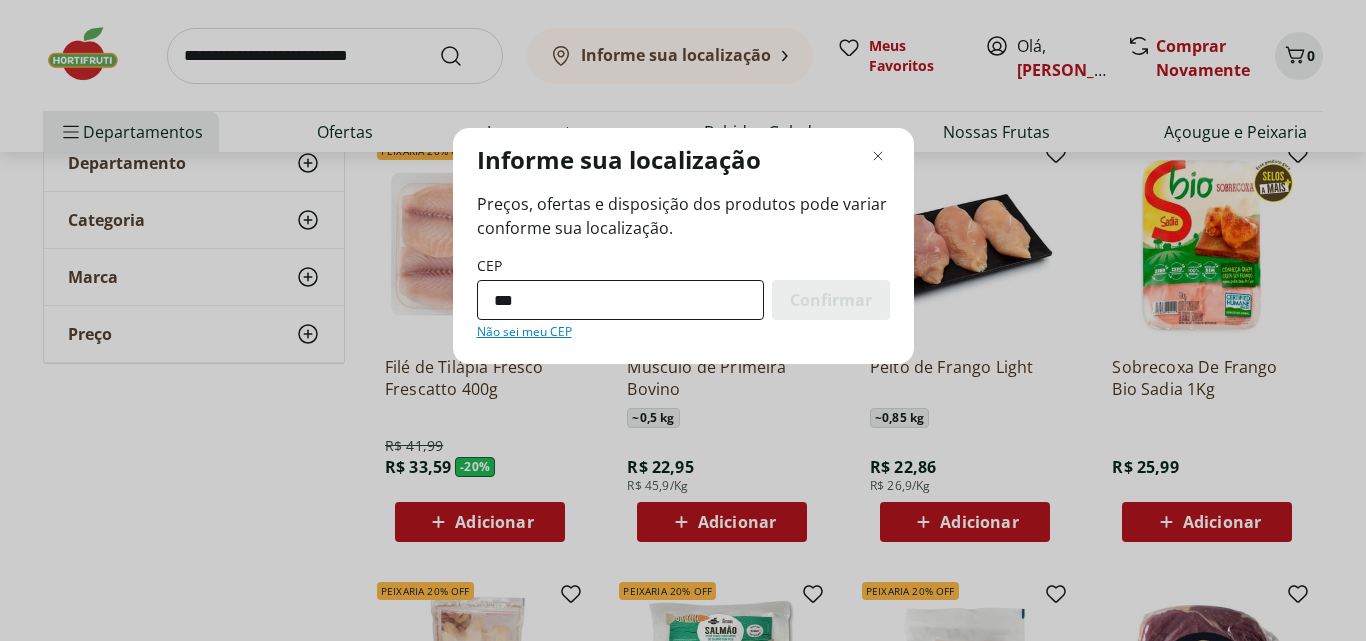 type on "*********" 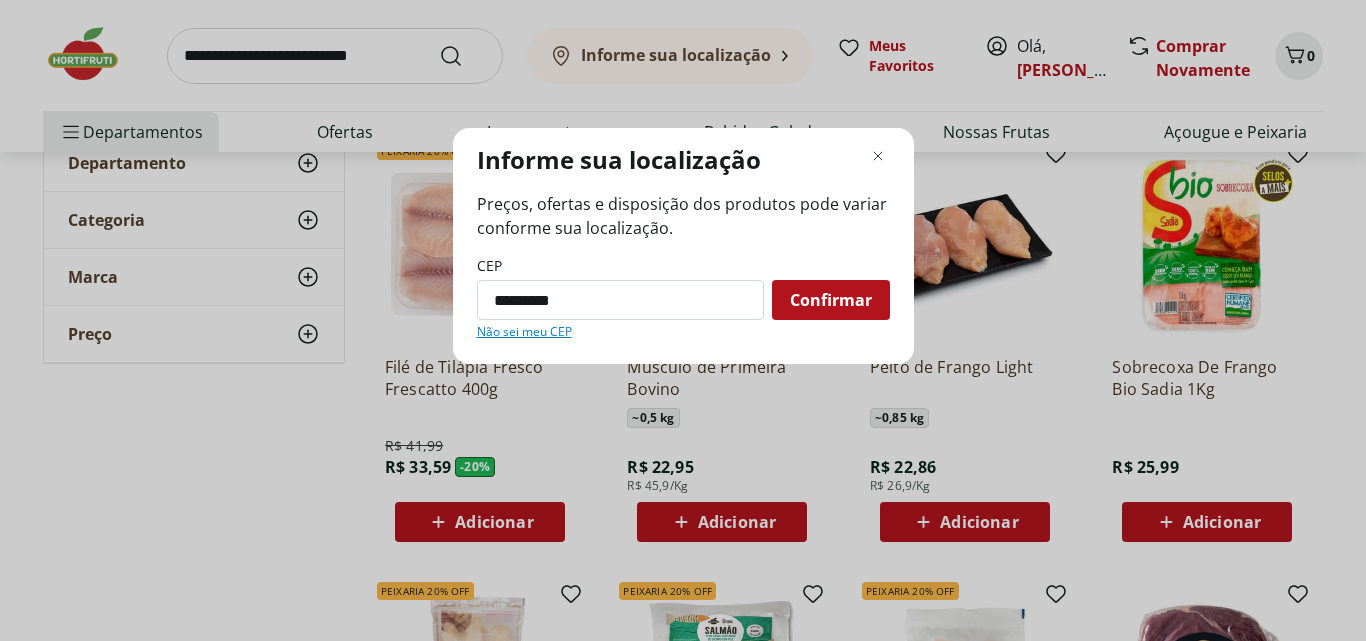 click on "Confirmar" at bounding box center (831, 300) 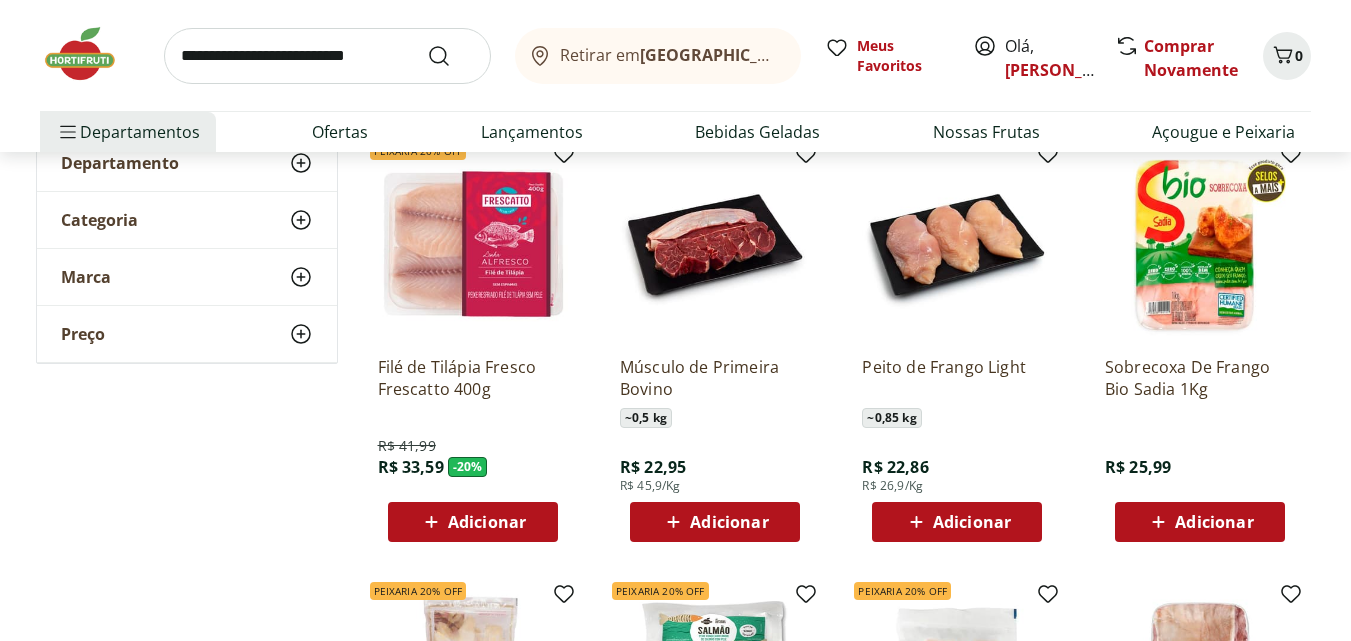 click 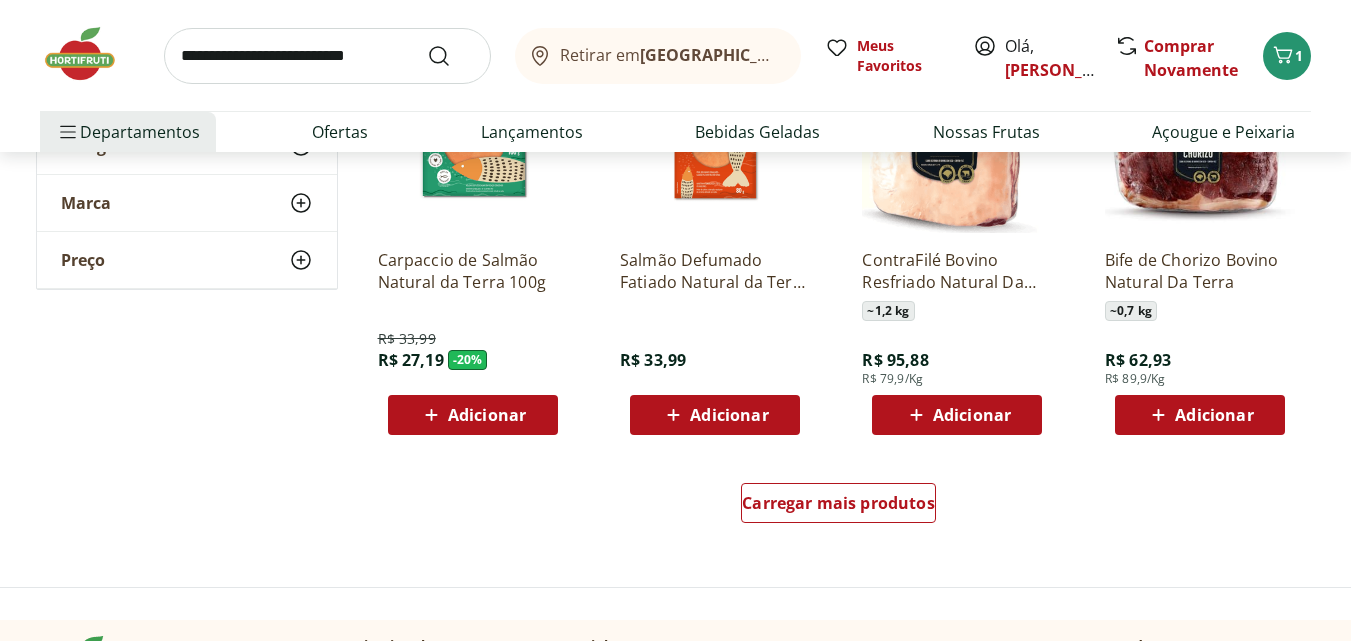 scroll, scrollTop: 1200, scrollLeft: 0, axis: vertical 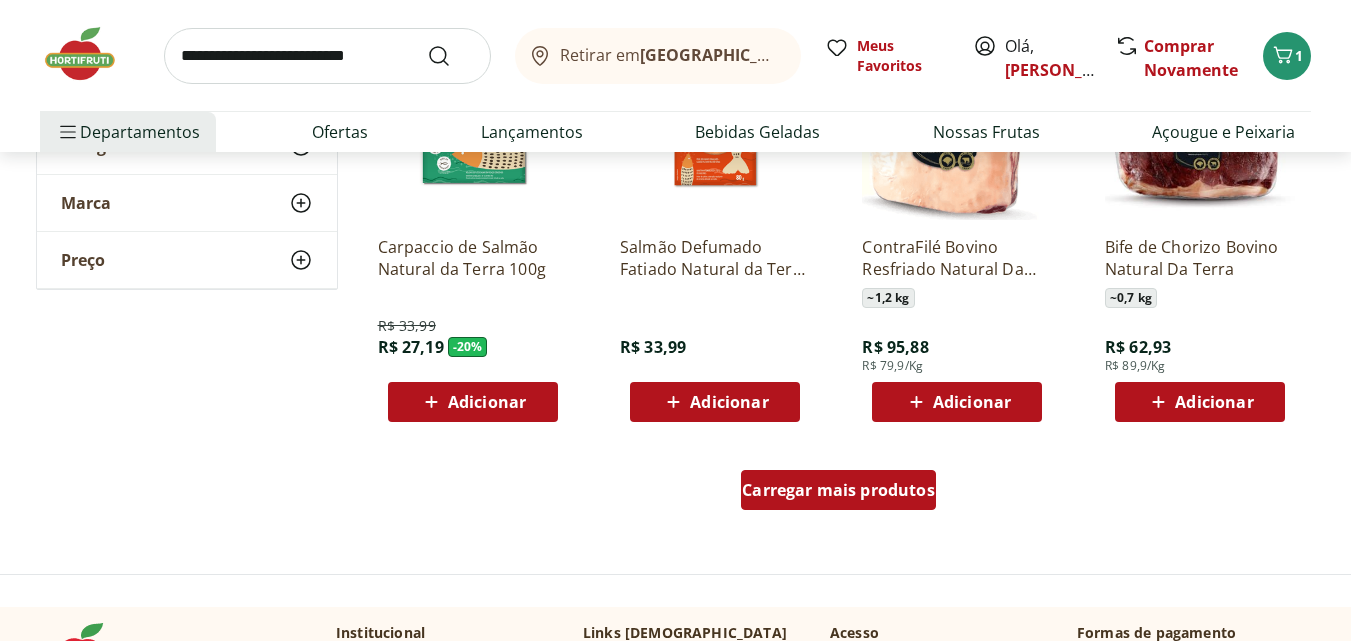 click on "Carregar mais produtos" at bounding box center (838, 490) 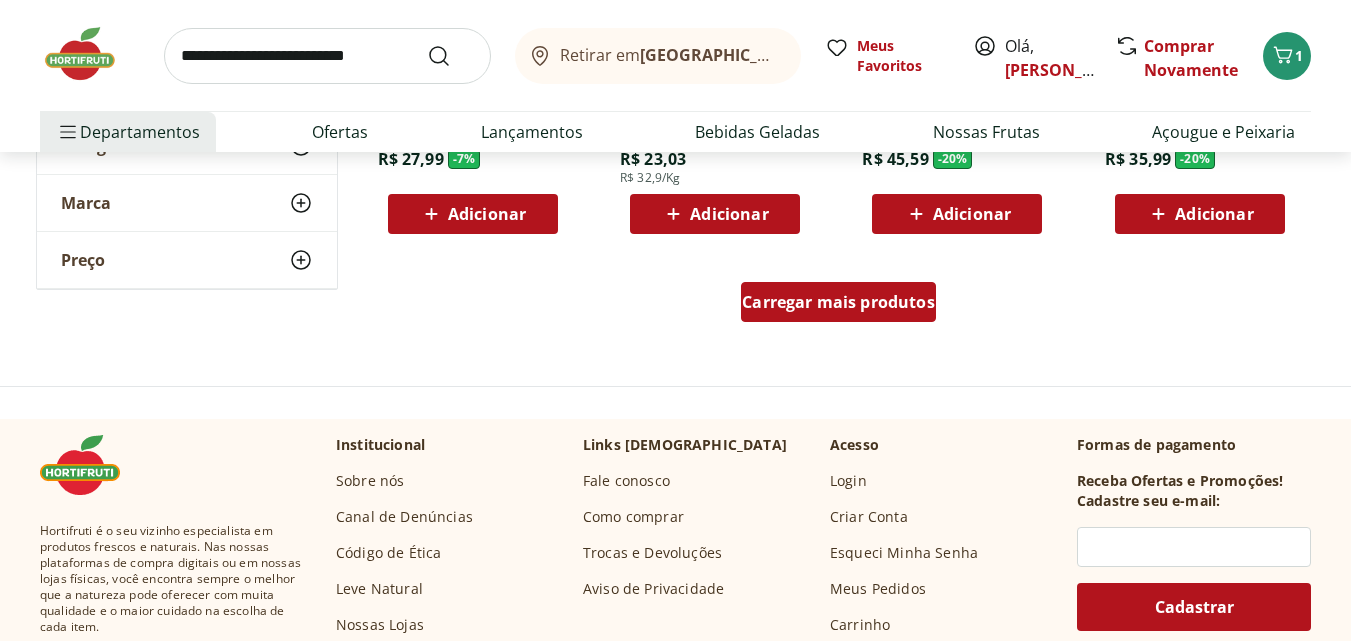 scroll, scrollTop: 2700, scrollLeft: 0, axis: vertical 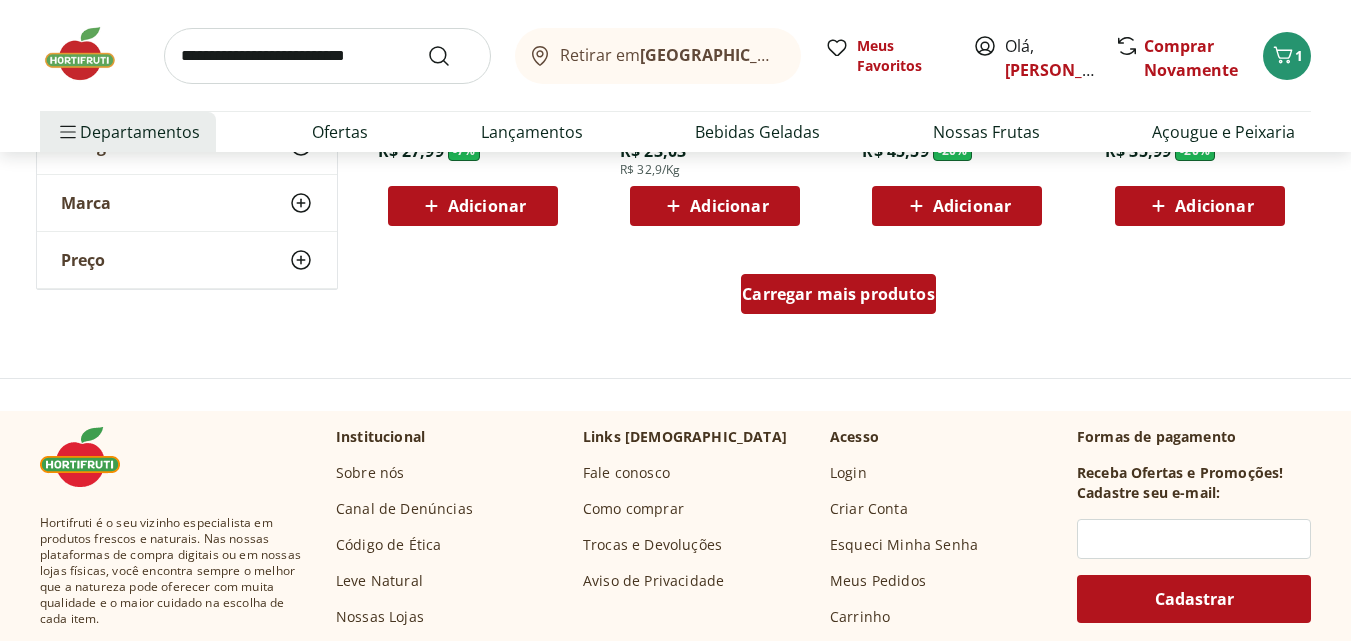 click on "Carregar mais produtos" at bounding box center (838, 298) 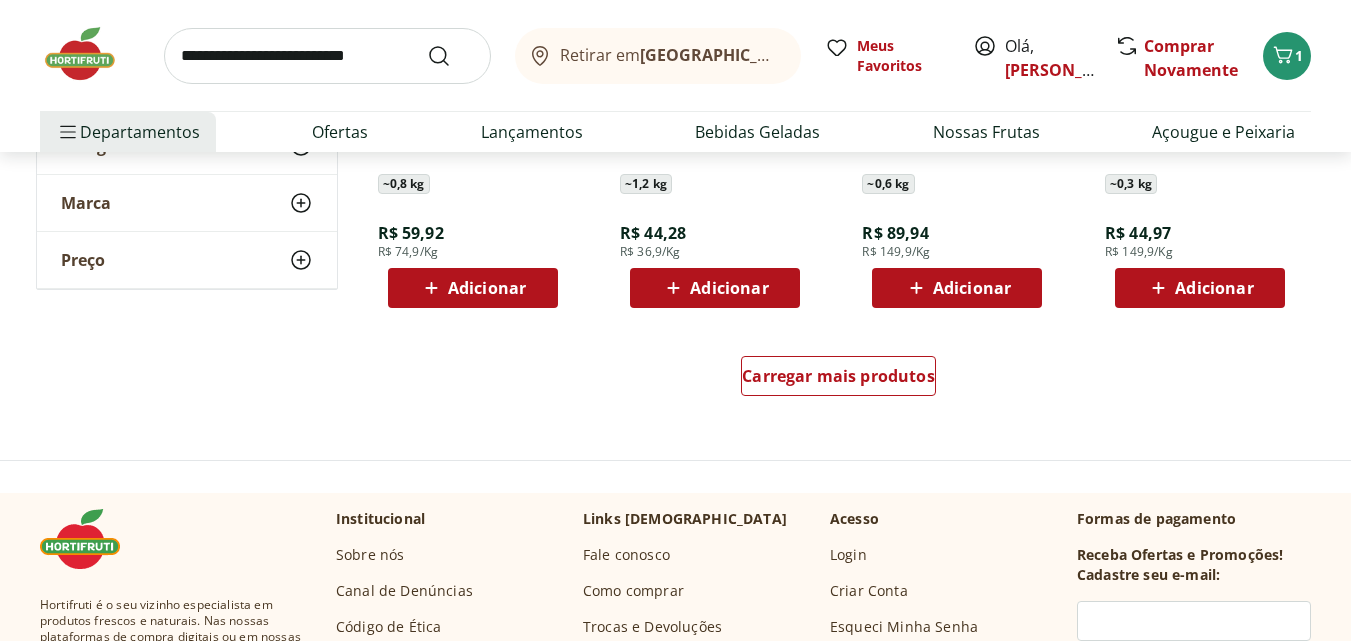 scroll, scrollTop: 3900, scrollLeft: 0, axis: vertical 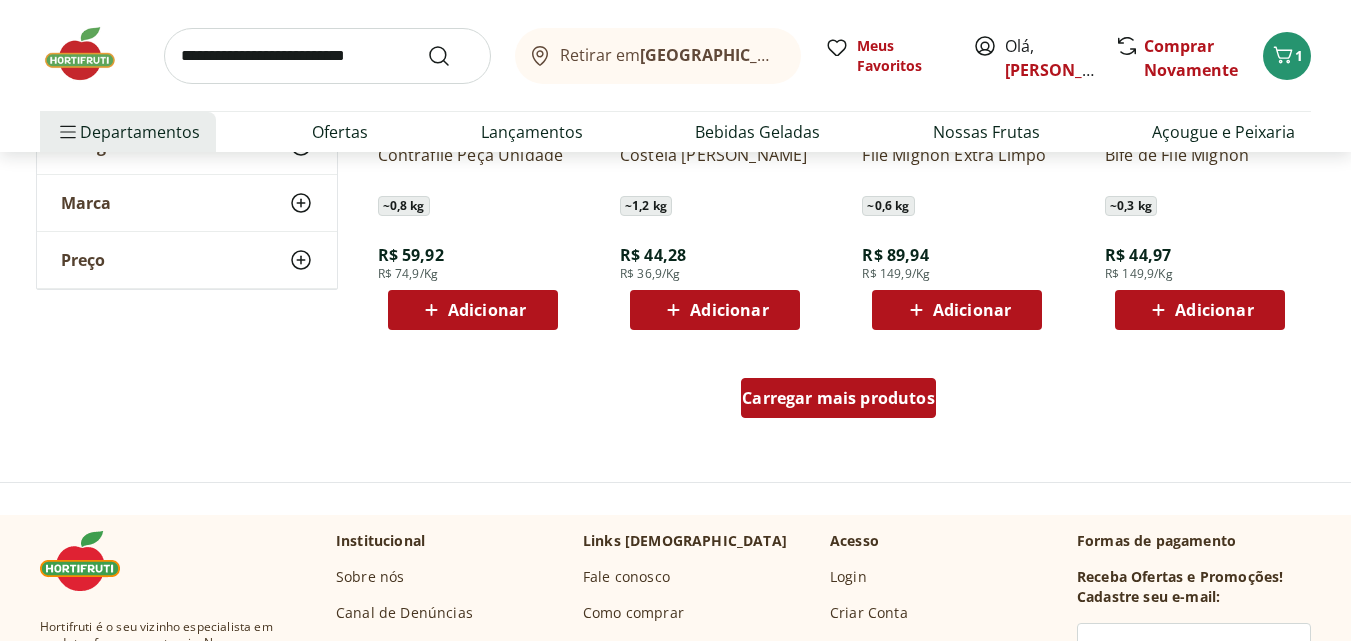 drag, startPoint x: 807, startPoint y: 372, endPoint x: 807, endPoint y: 383, distance: 11 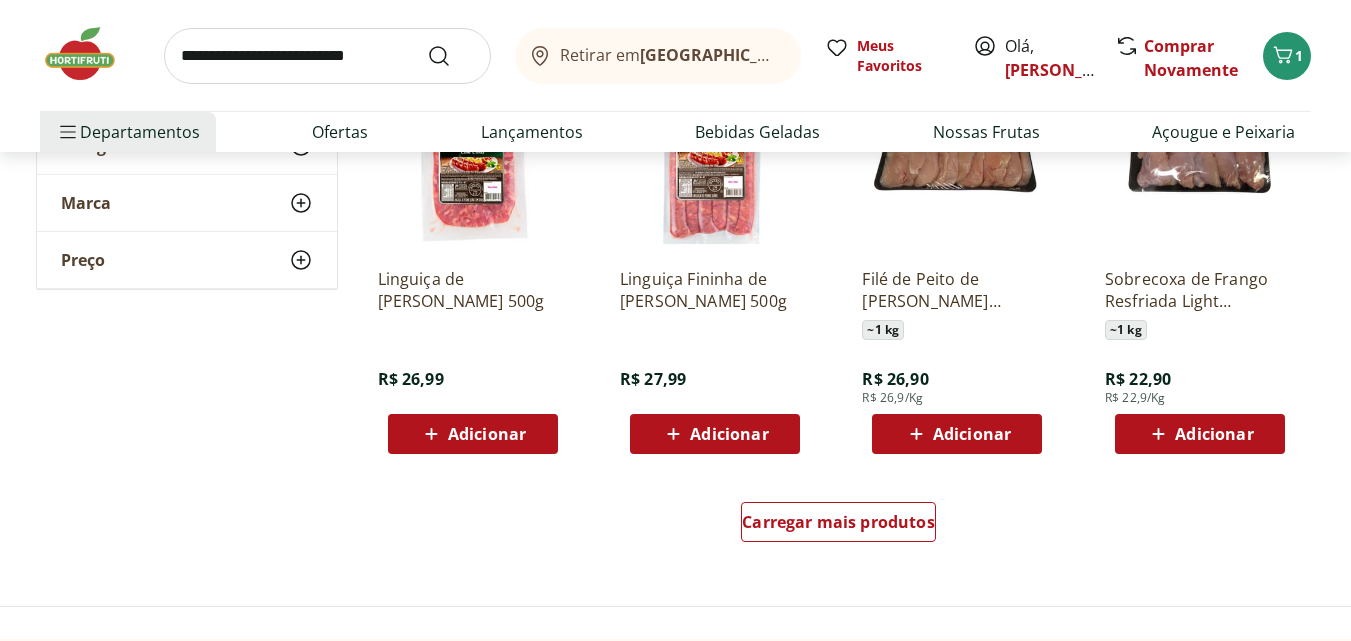 scroll, scrollTop: 5200, scrollLeft: 0, axis: vertical 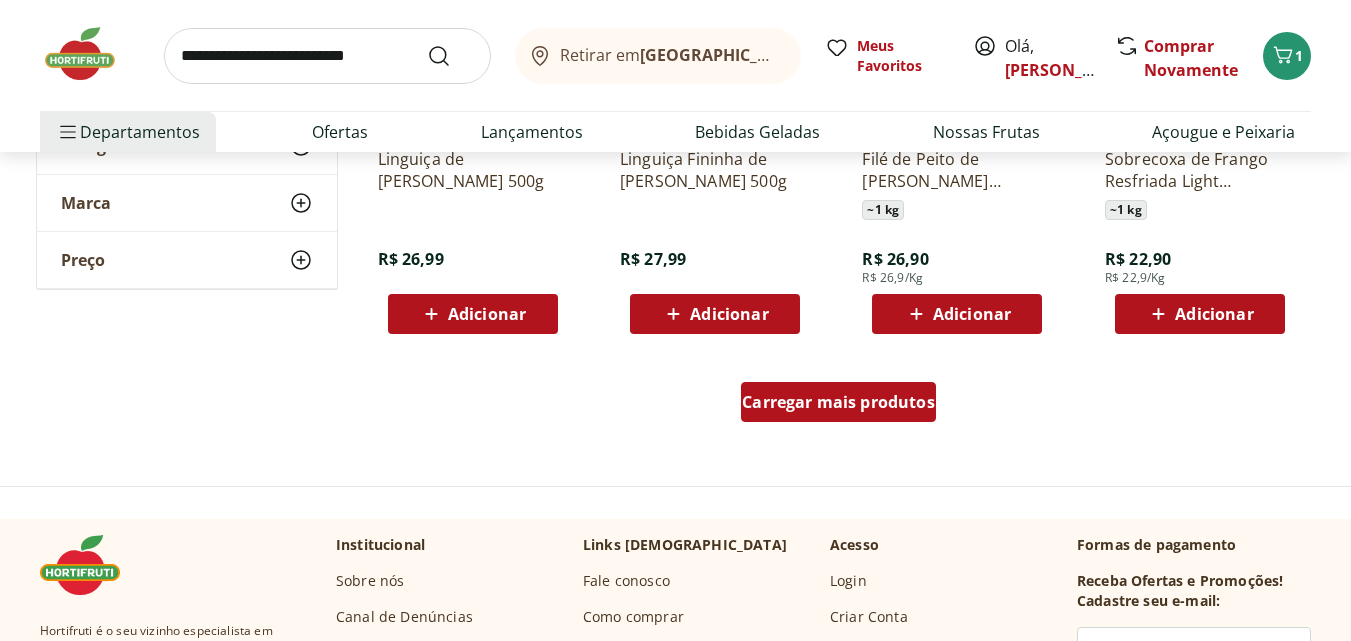 click on "Carregar mais produtos" at bounding box center (838, 402) 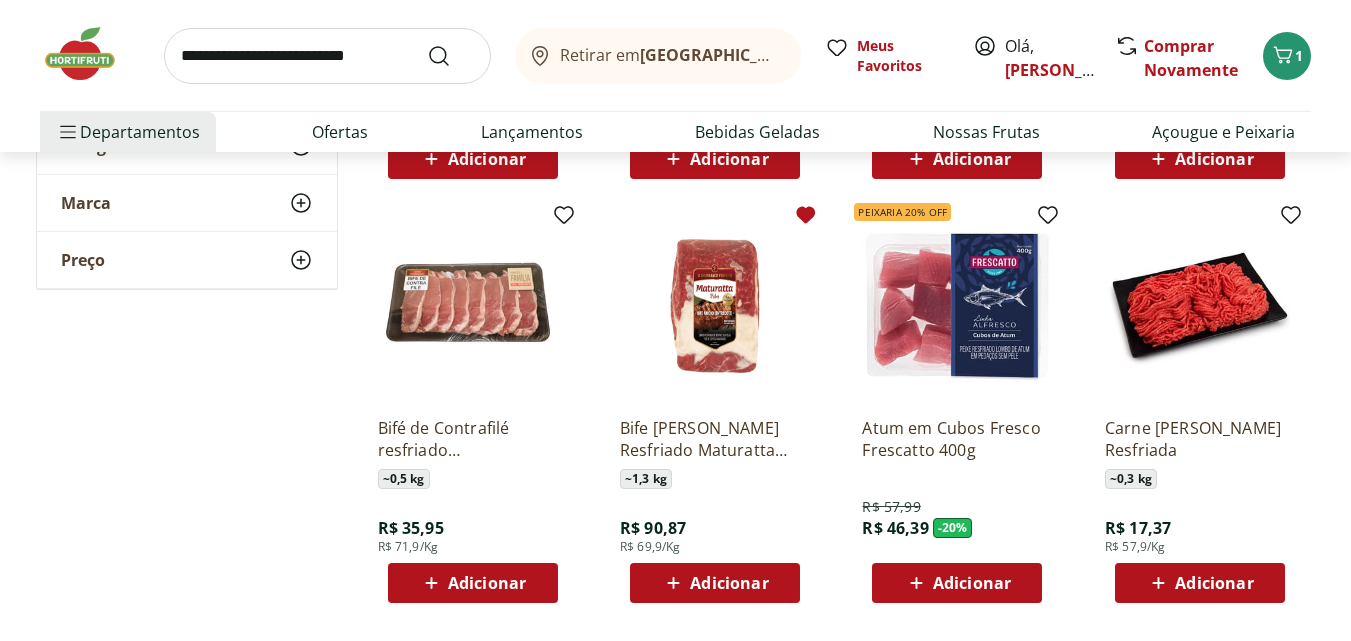scroll, scrollTop: 5400, scrollLeft: 0, axis: vertical 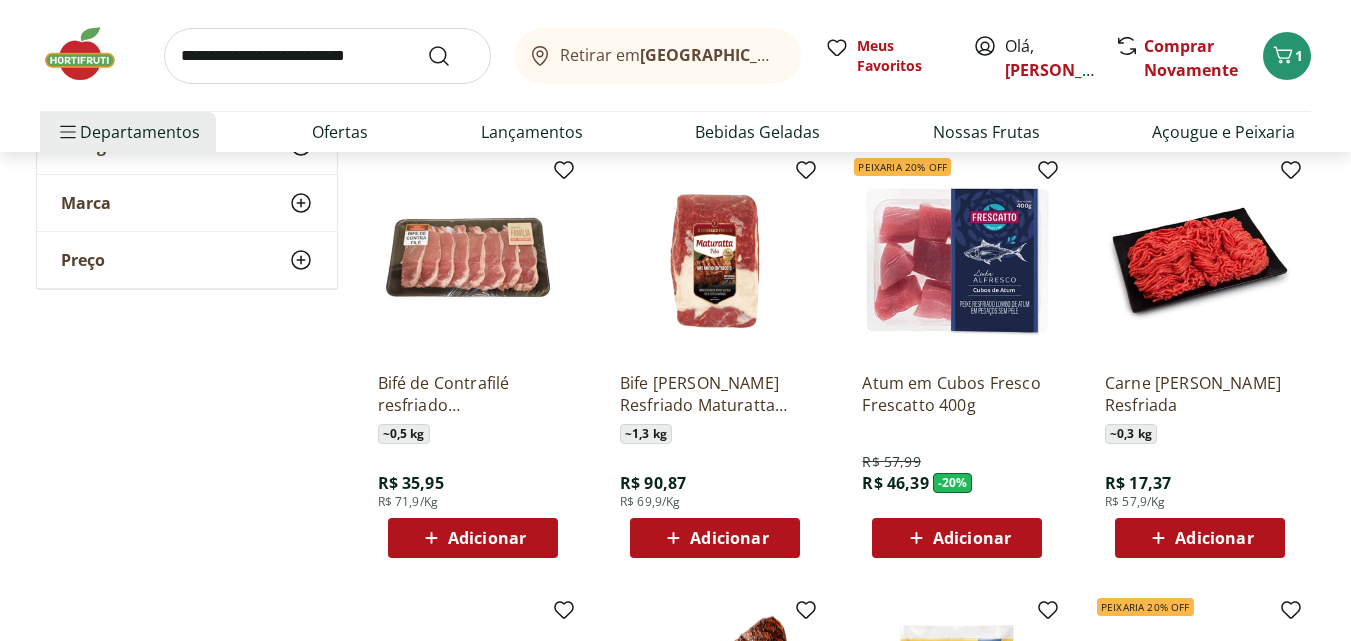 click on "Adicionar" at bounding box center [1214, 538] 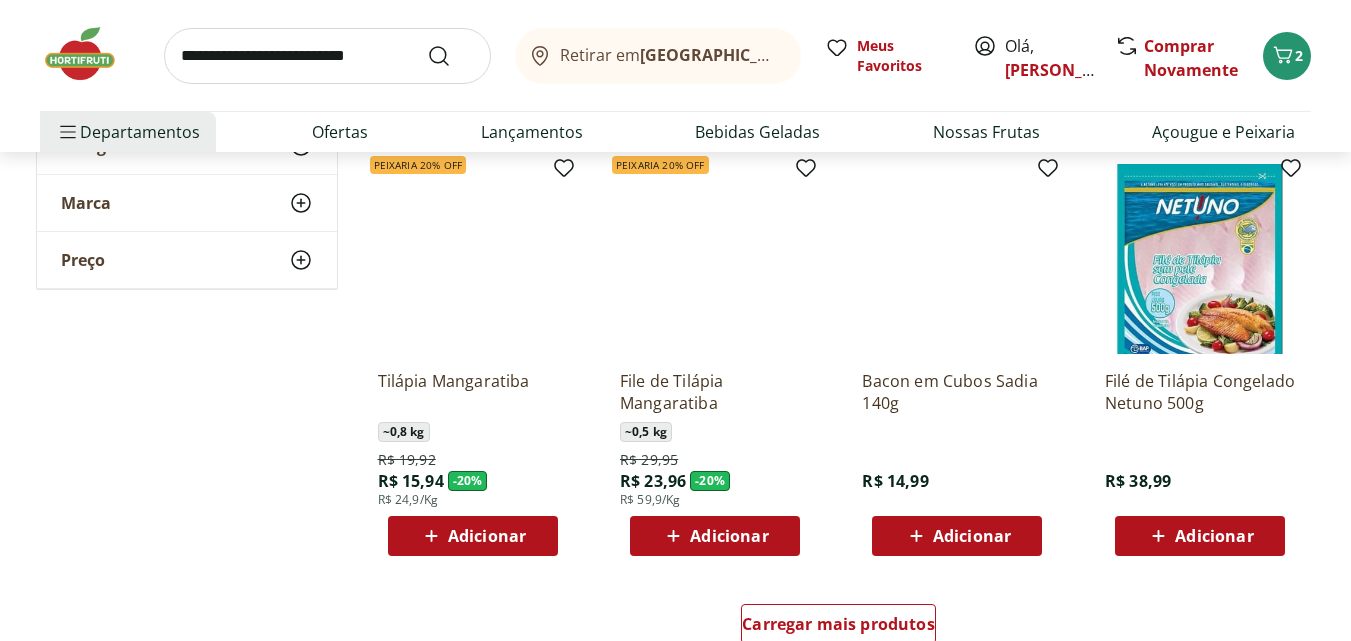 scroll, scrollTop: 6300, scrollLeft: 0, axis: vertical 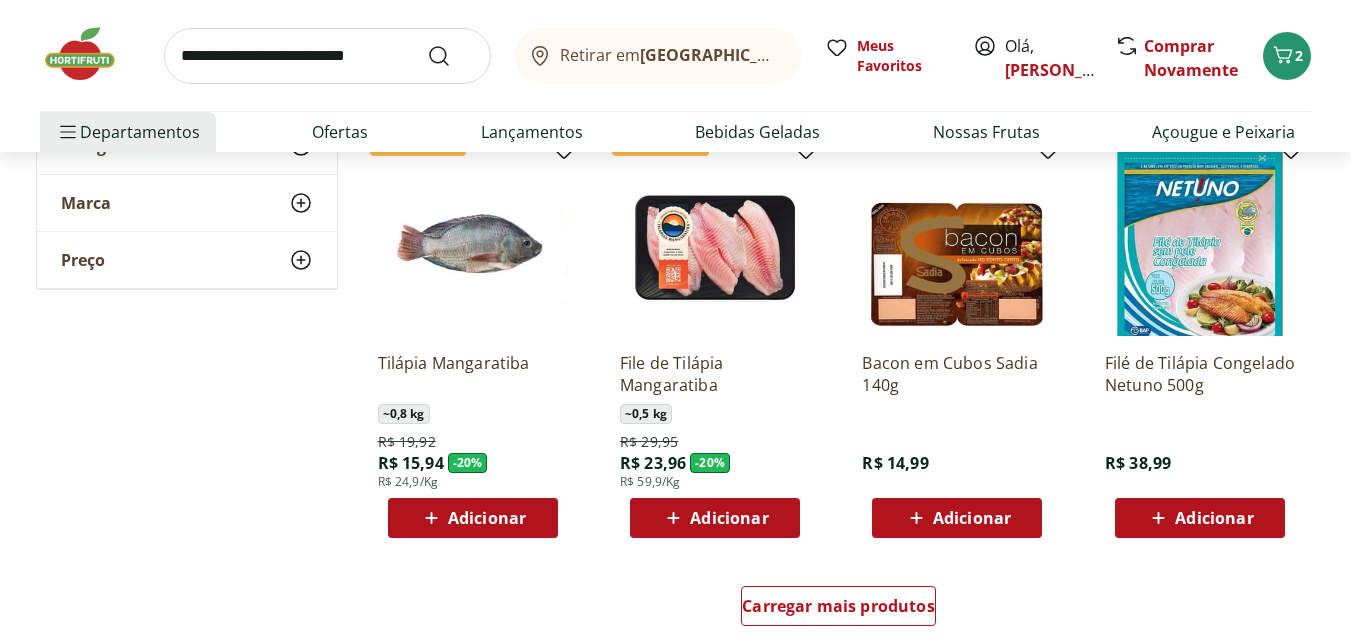 click on "Adicionar" at bounding box center [473, 518] 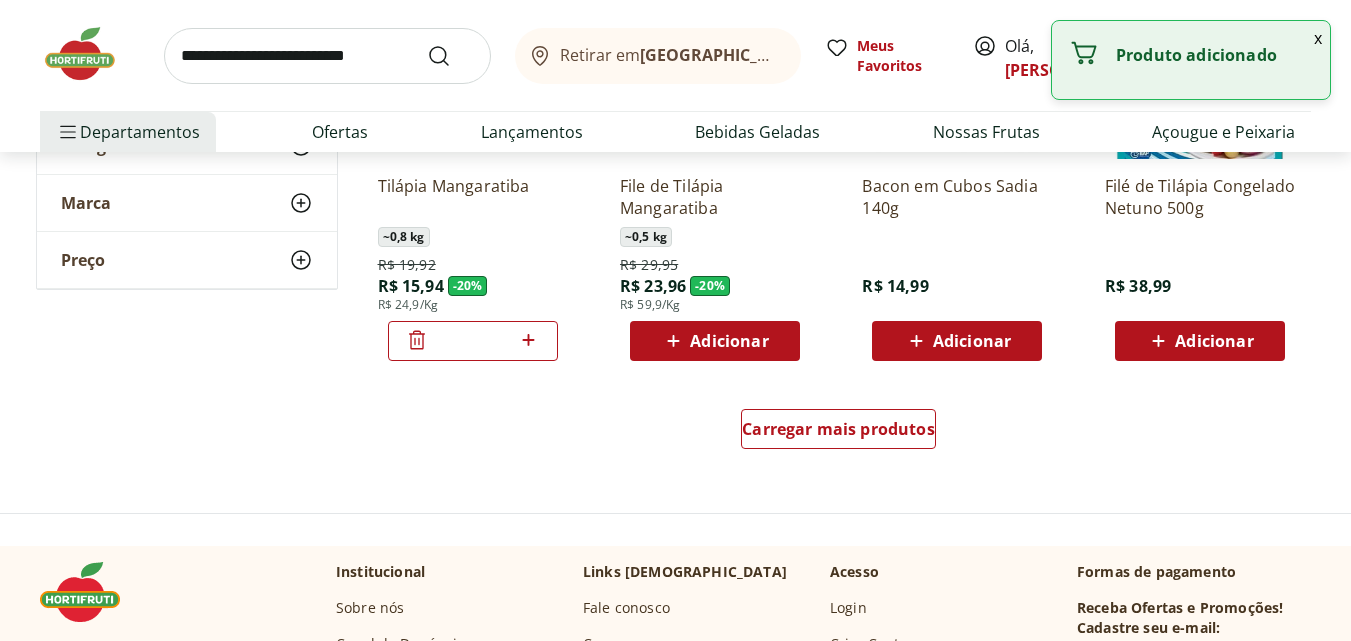 scroll, scrollTop: 6500, scrollLeft: 0, axis: vertical 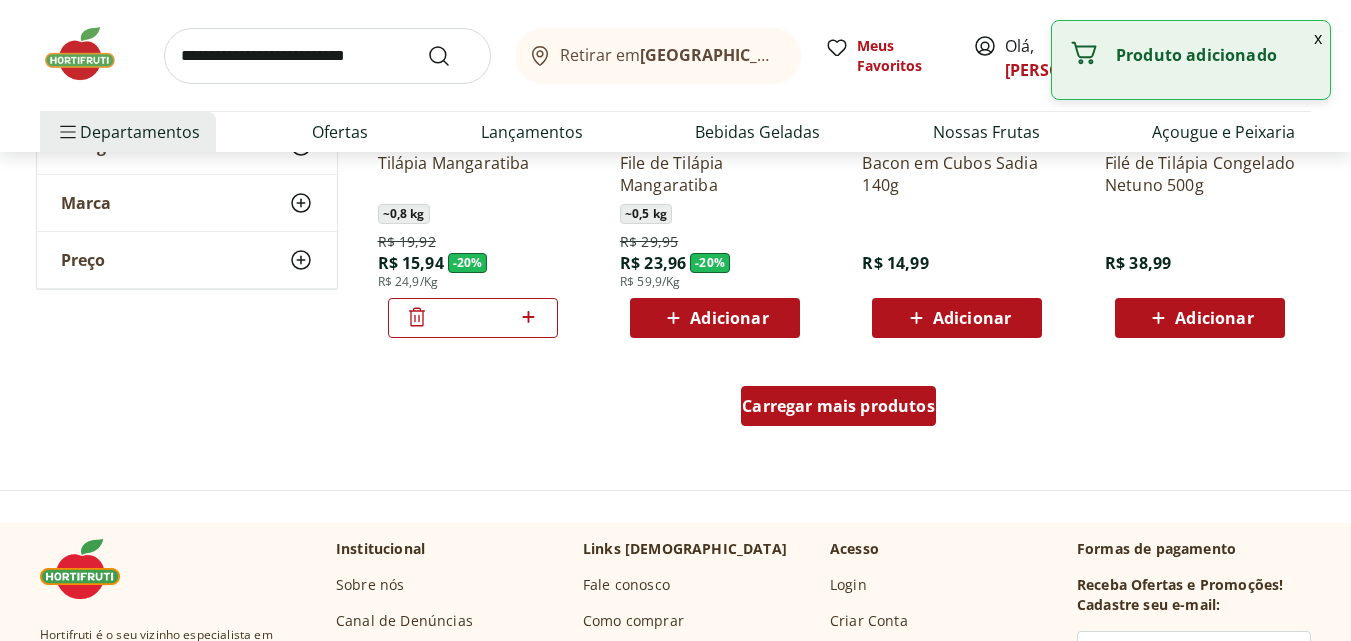 click on "Carregar mais produtos" at bounding box center [838, 406] 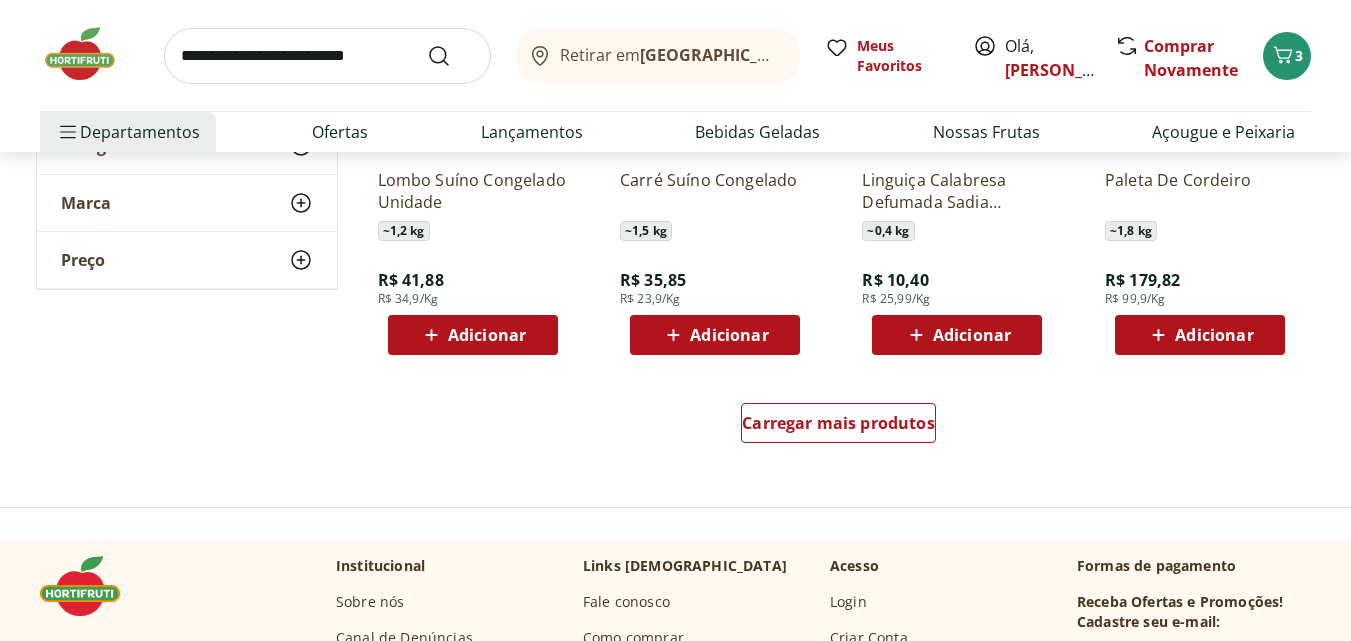 scroll, scrollTop: 7800, scrollLeft: 0, axis: vertical 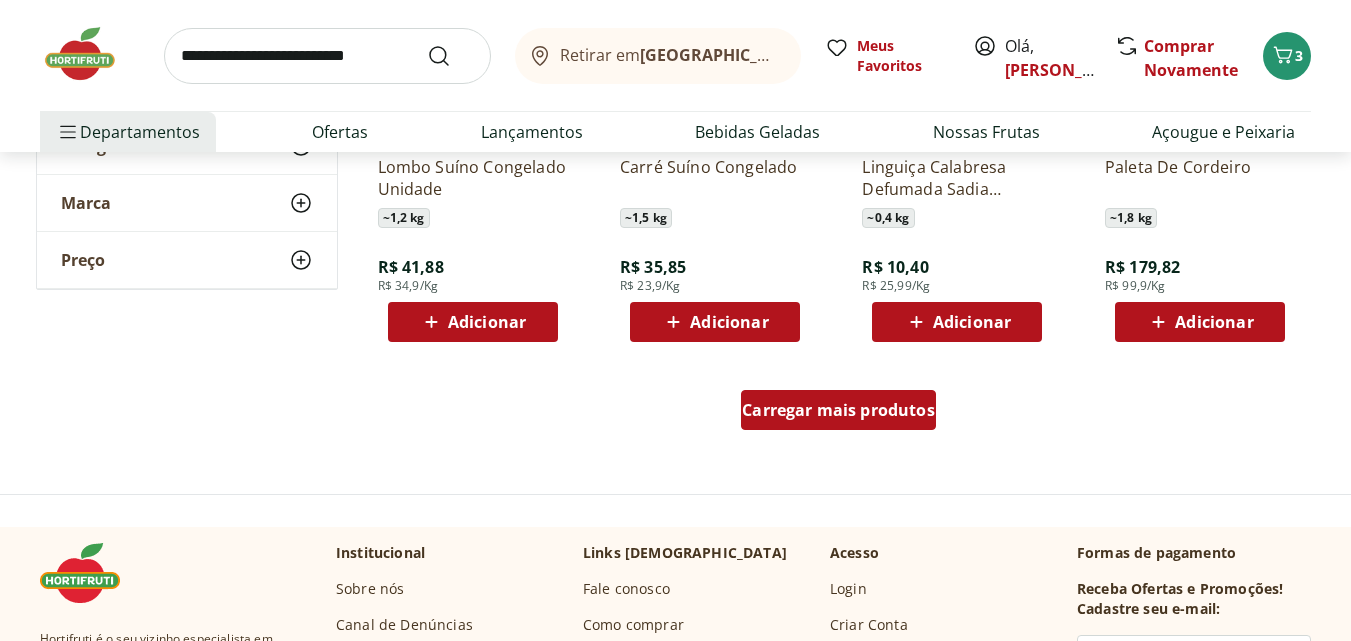 click on "Carregar mais produtos" at bounding box center [838, 410] 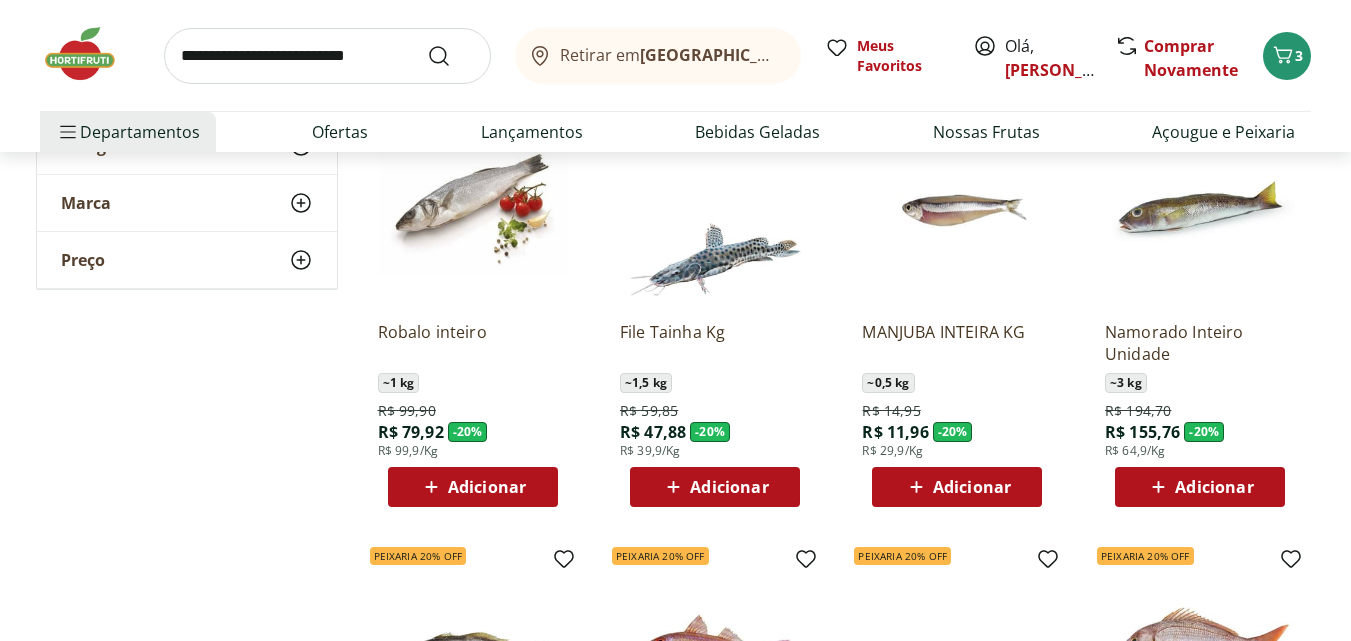 scroll, scrollTop: 8500, scrollLeft: 0, axis: vertical 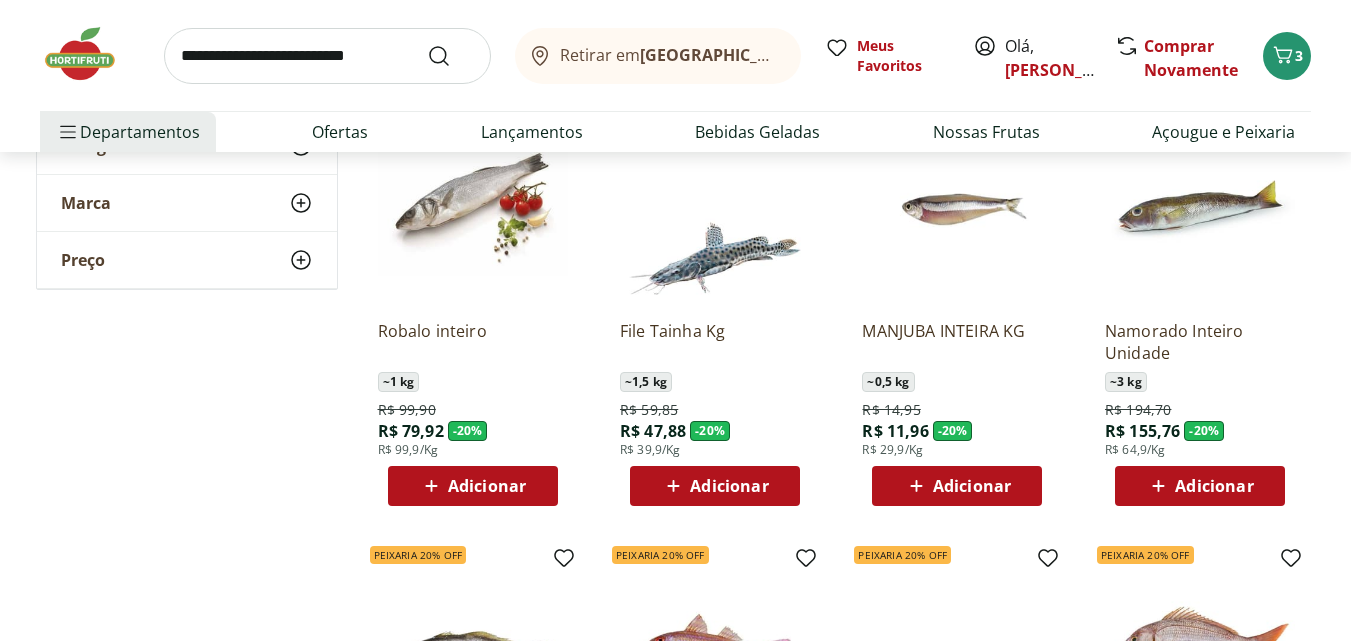 click on "Adicionar" at bounding box center (972, 486) 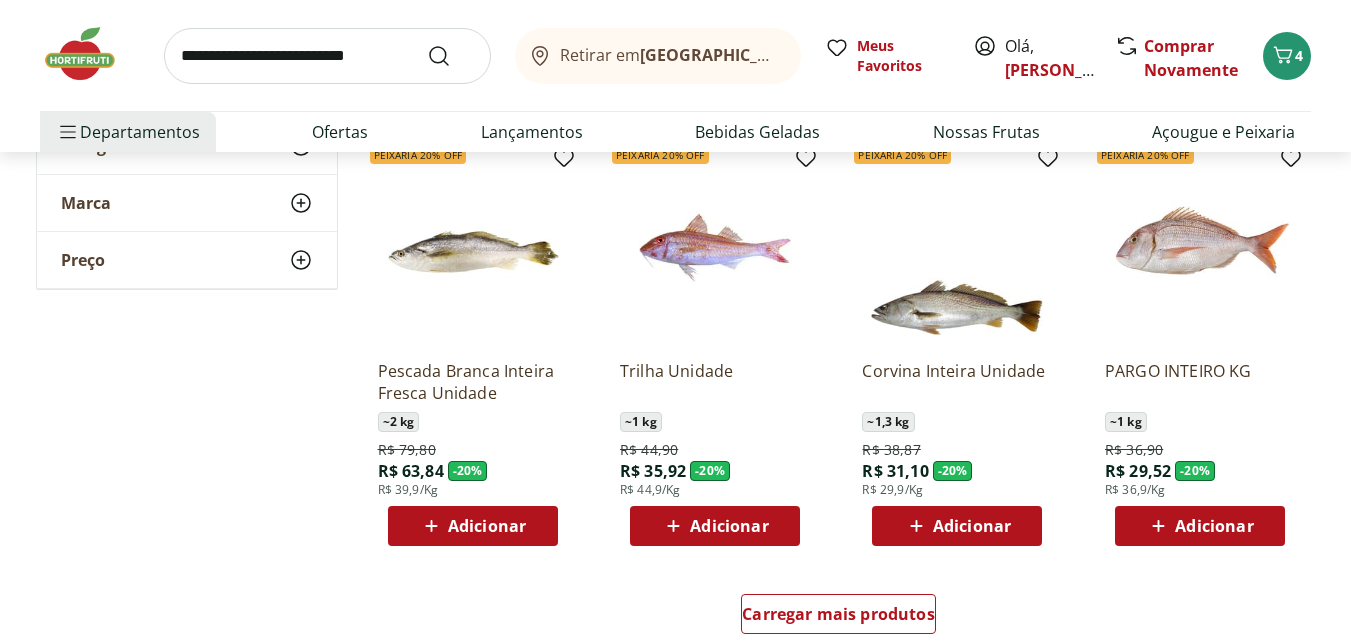 scroll, scrollTop: 9000, scrollLeft: 0, axis: vertical 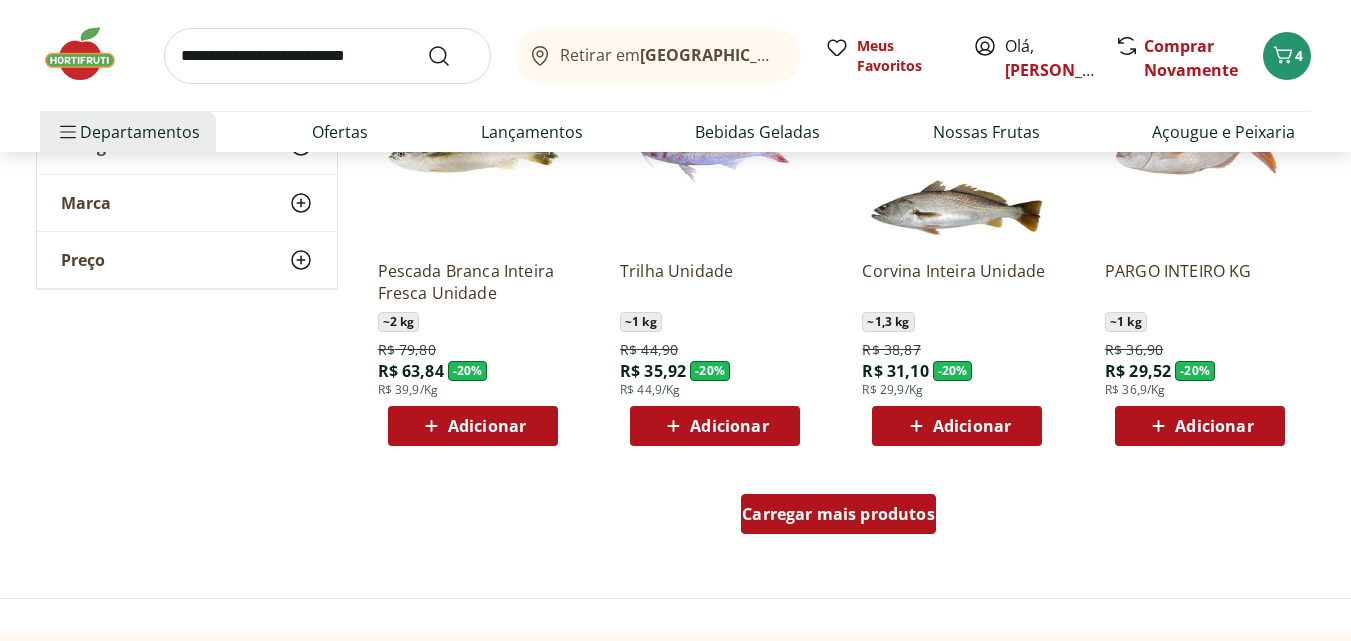 click on "Carregar mais produtos" at bounding box center (838, 514) 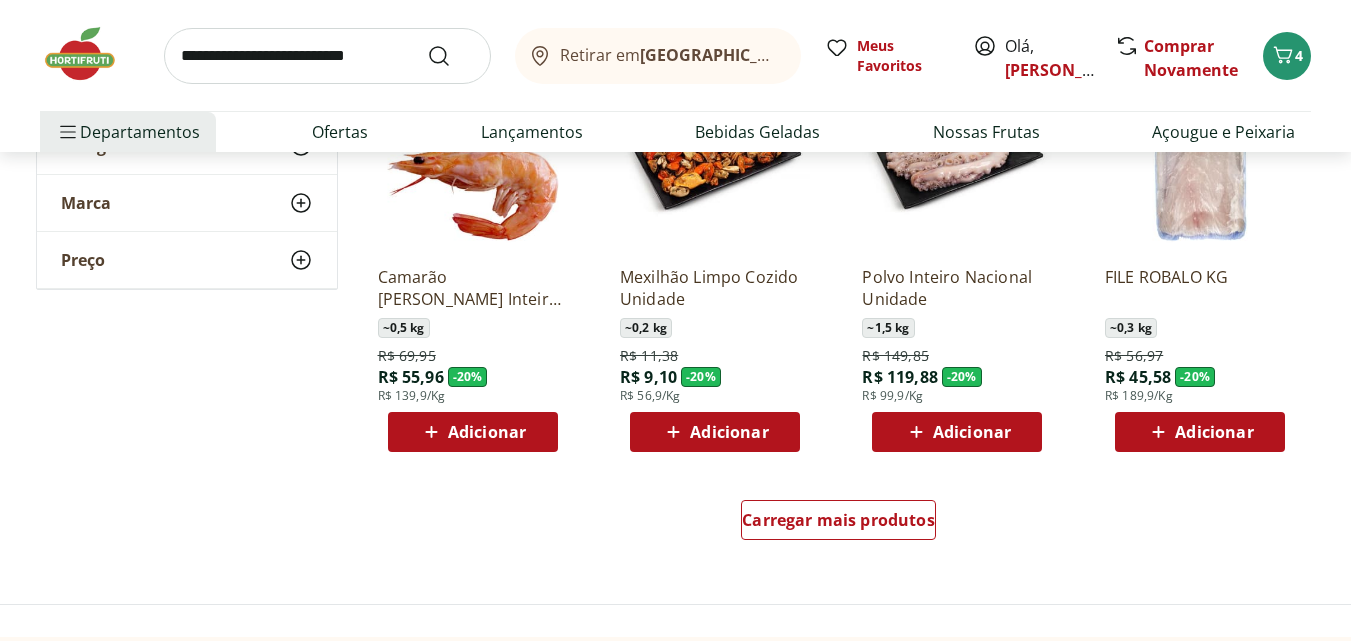 scroll, scrollTop: 10300, scrollLeft: 0, axis: vertical 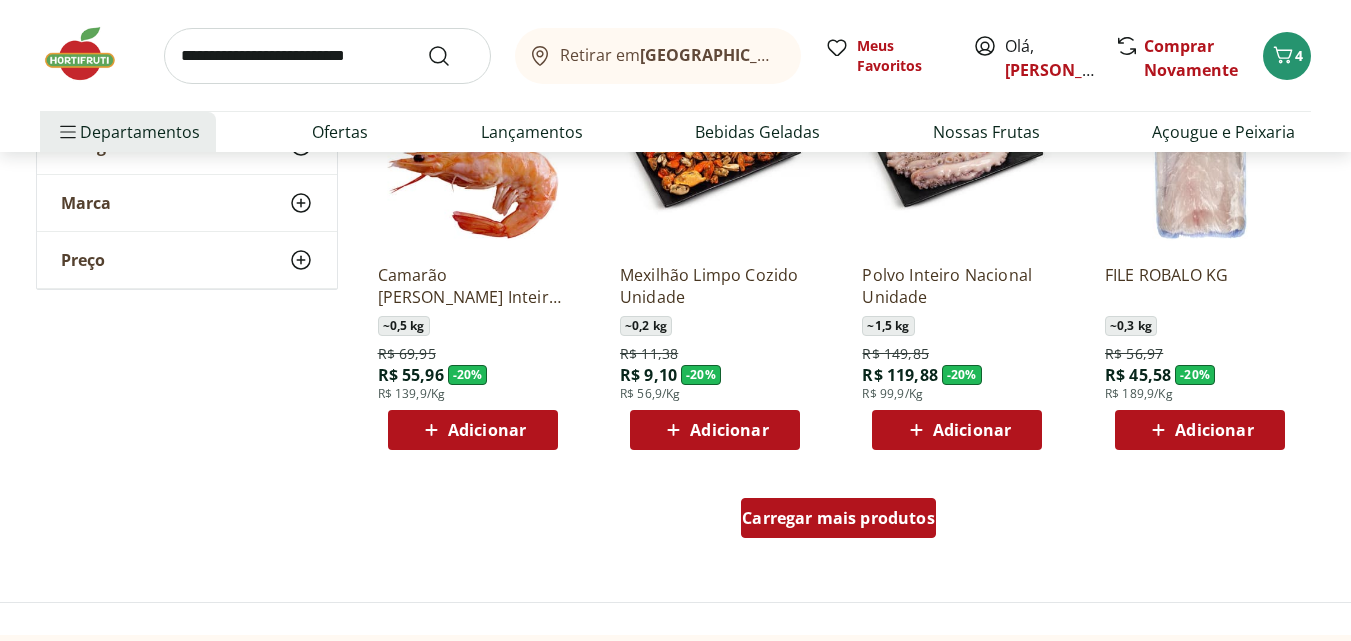 click on "Carregar mais produtos" at bounding box center [838, 518] 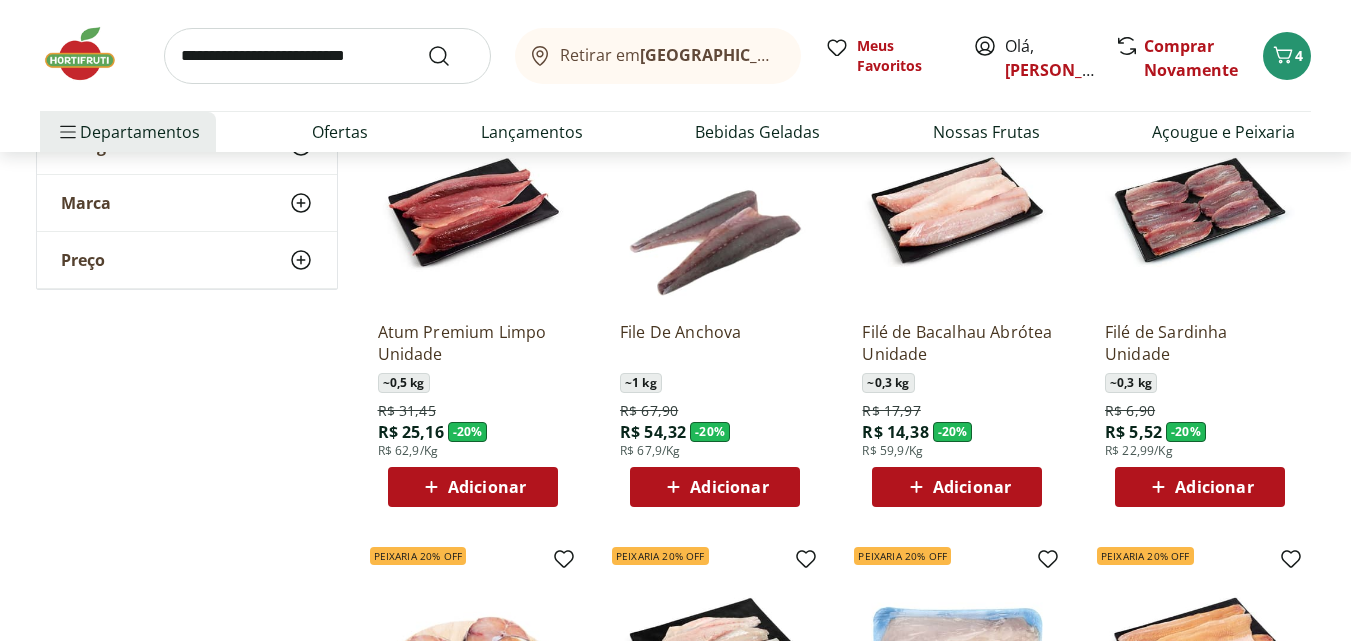 scroll, scrollTop: 10700, scrollLeft: 0, axis: vertical 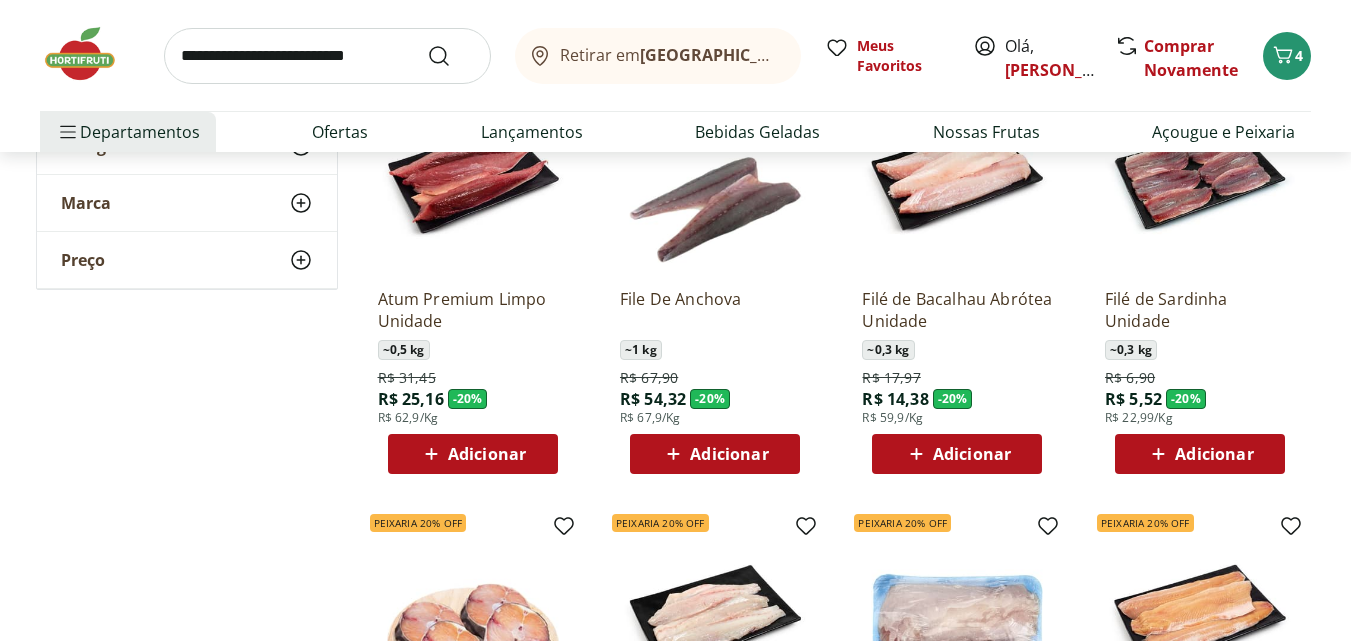 click on "Adicionar" at bounding box center [1200, 454] 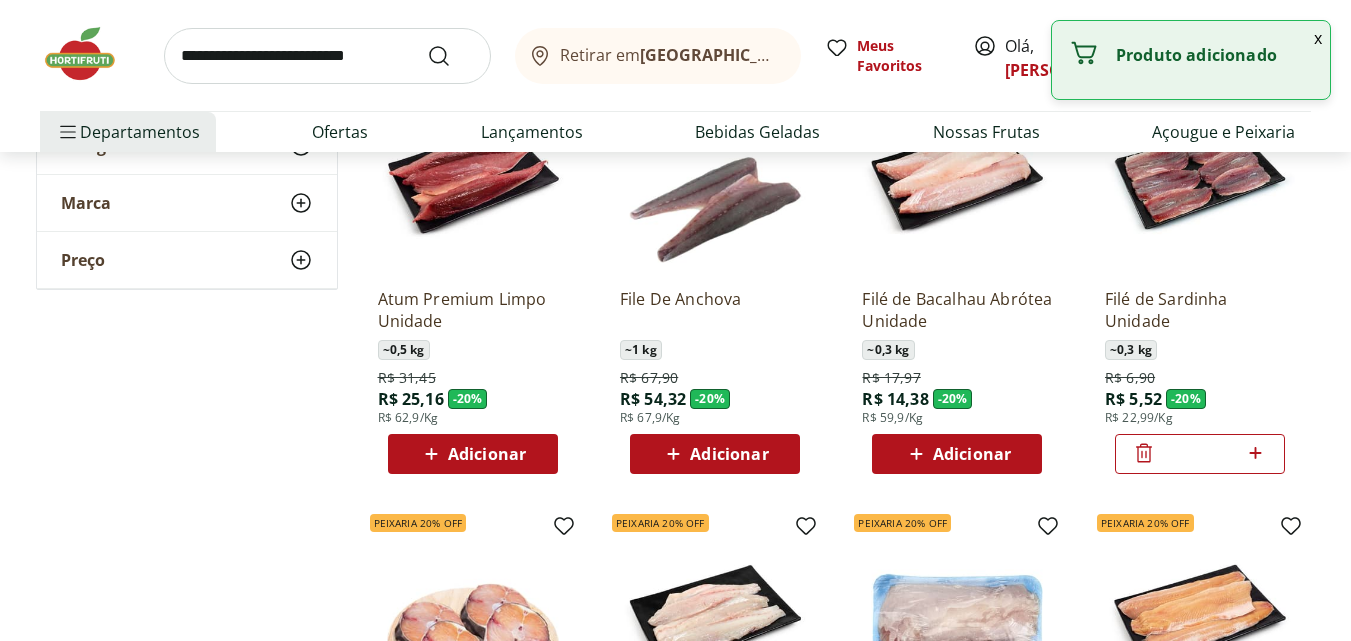 click 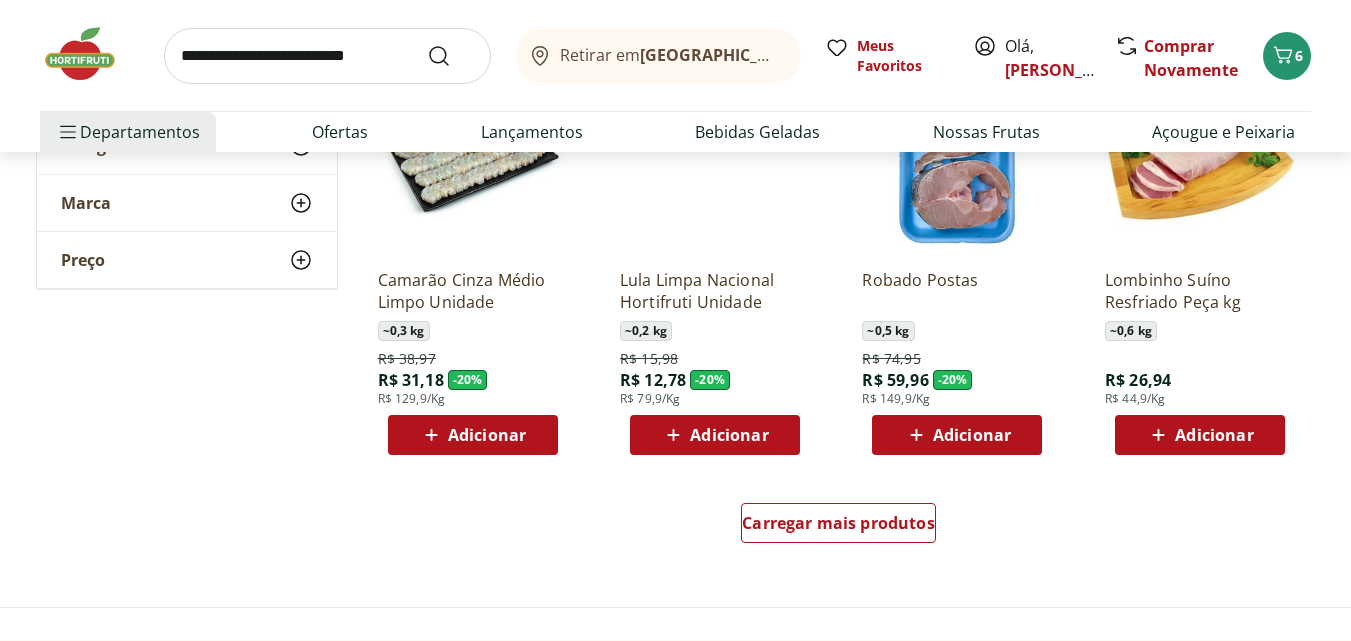 scroll, scrollTop: 11600, scrollLeft: 0, axis: vertical 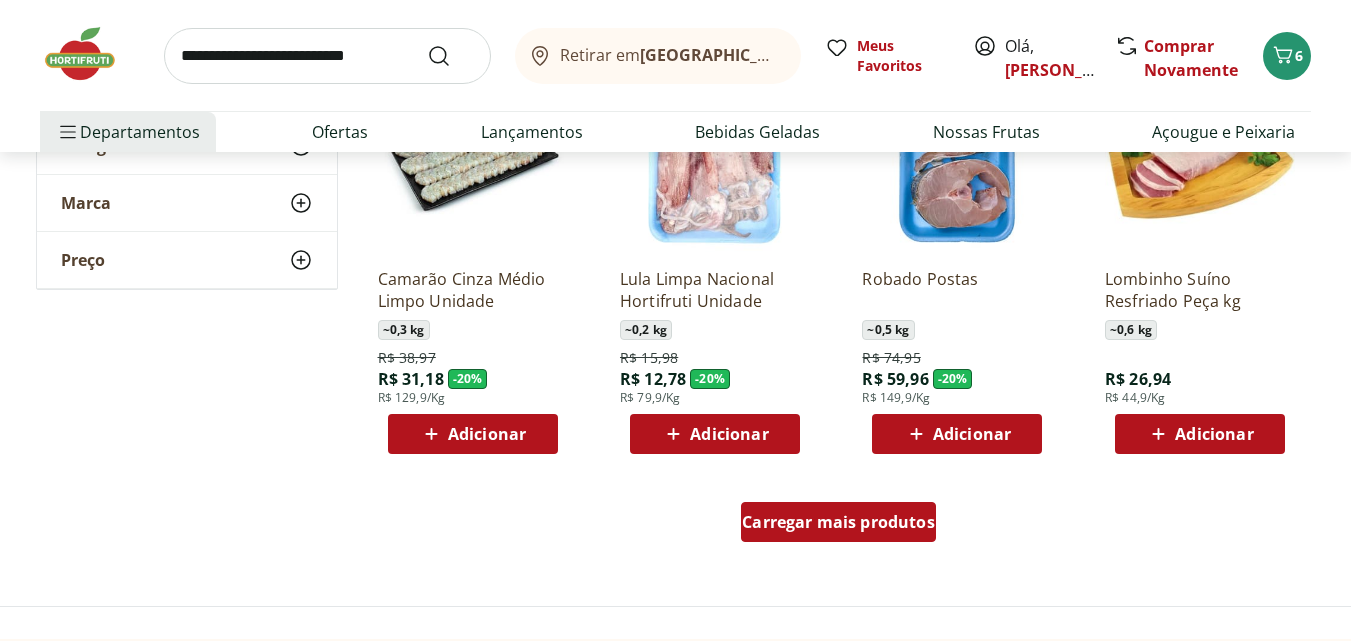 click on "Carregar mais produtos" at bounding box center (838, 522) 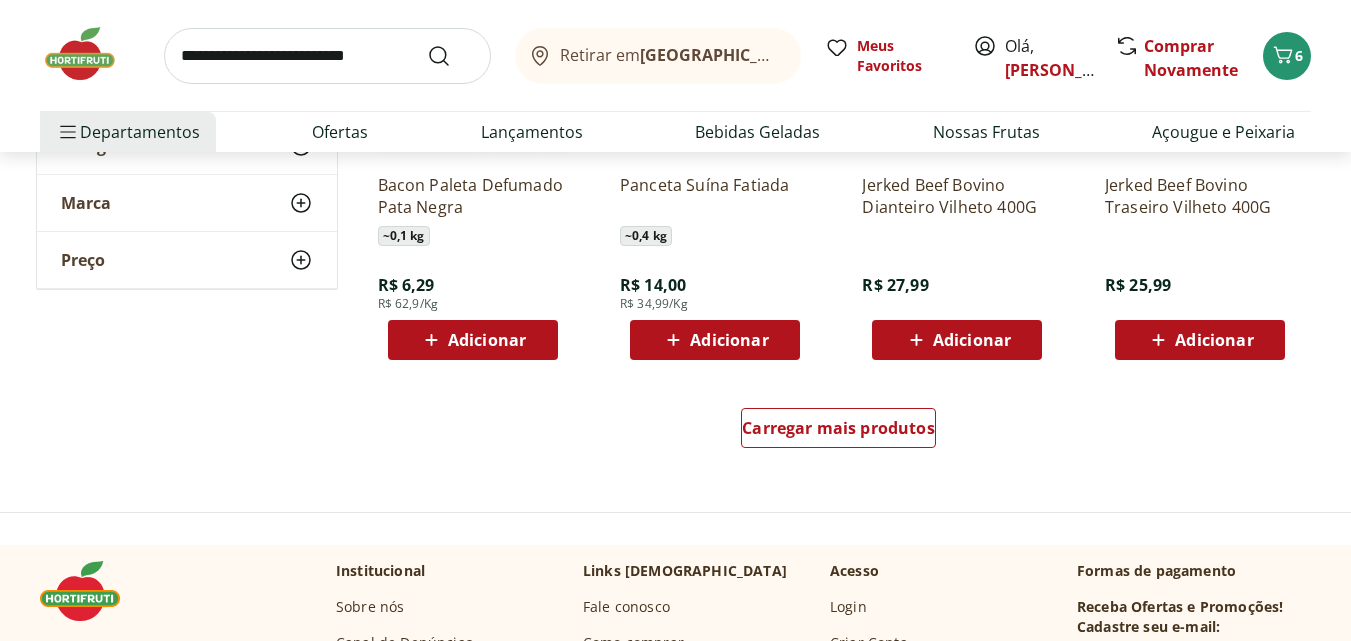 scroll, scrollTop: 13000, scrollLeft: 0, axis: vertical 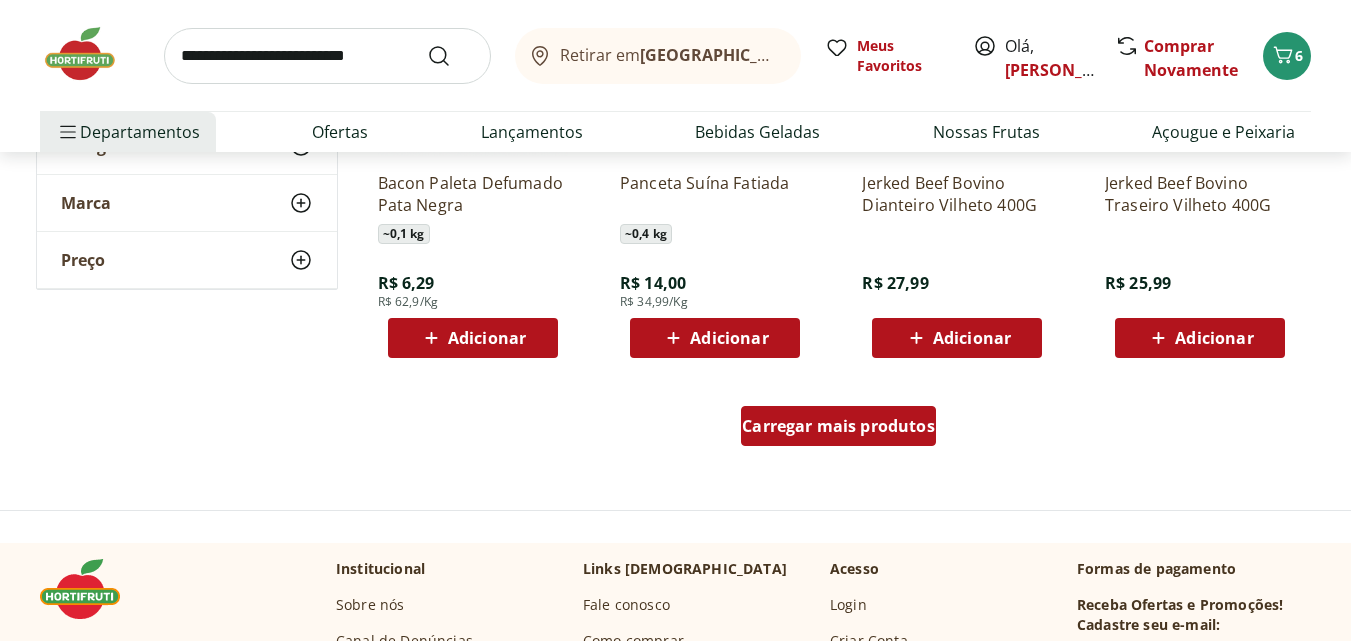 click on "Carregar mais produtos" at bounding box center (838, 426) 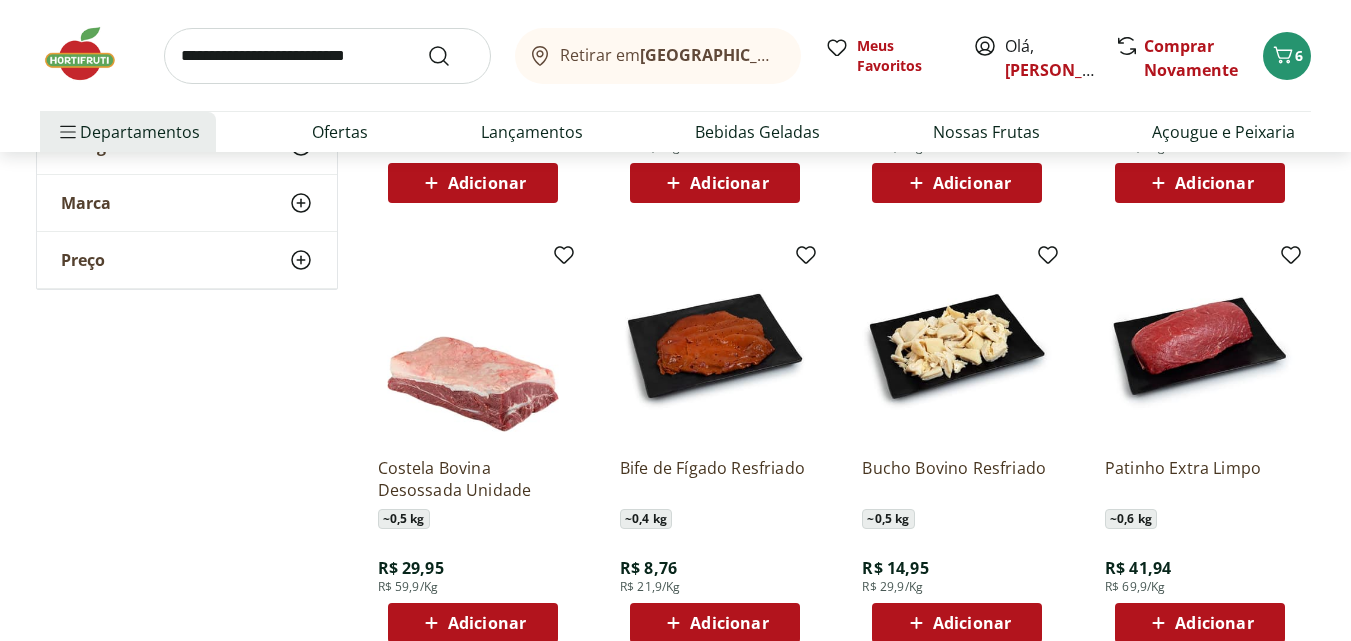 scroll, scrollTop: 13600, scrollLeft: 0, axis: vertical 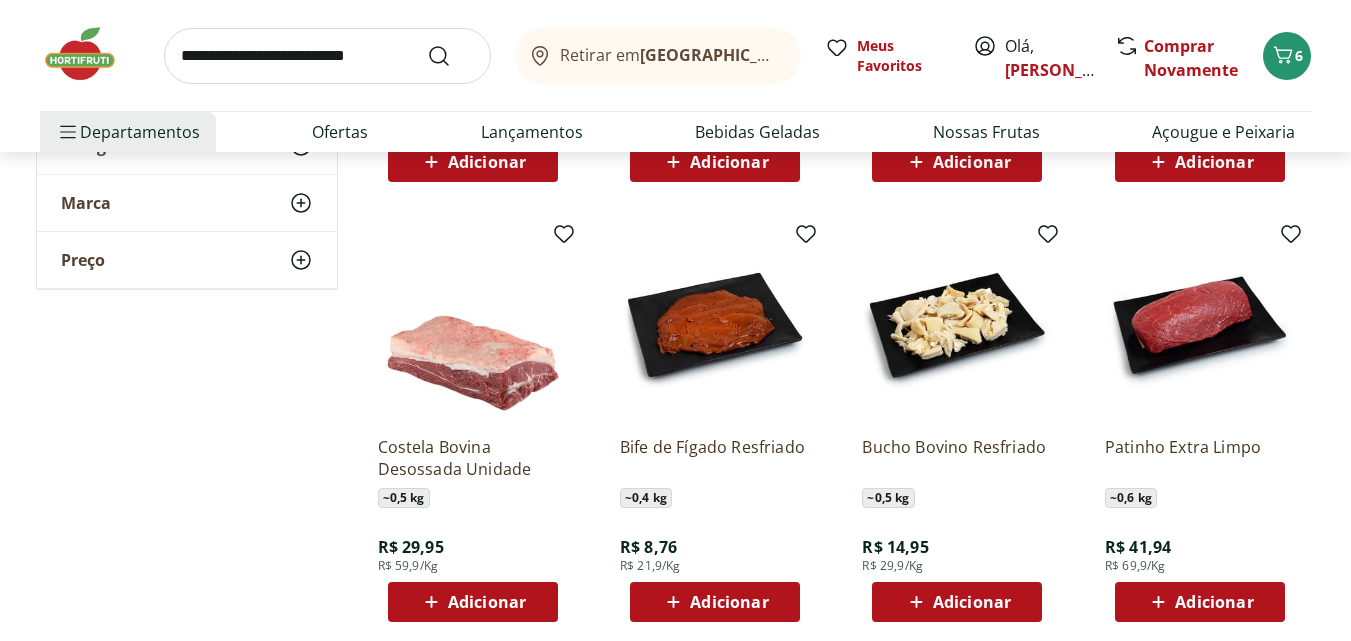 click on "Adicionar" at bounding box center [729, 602] 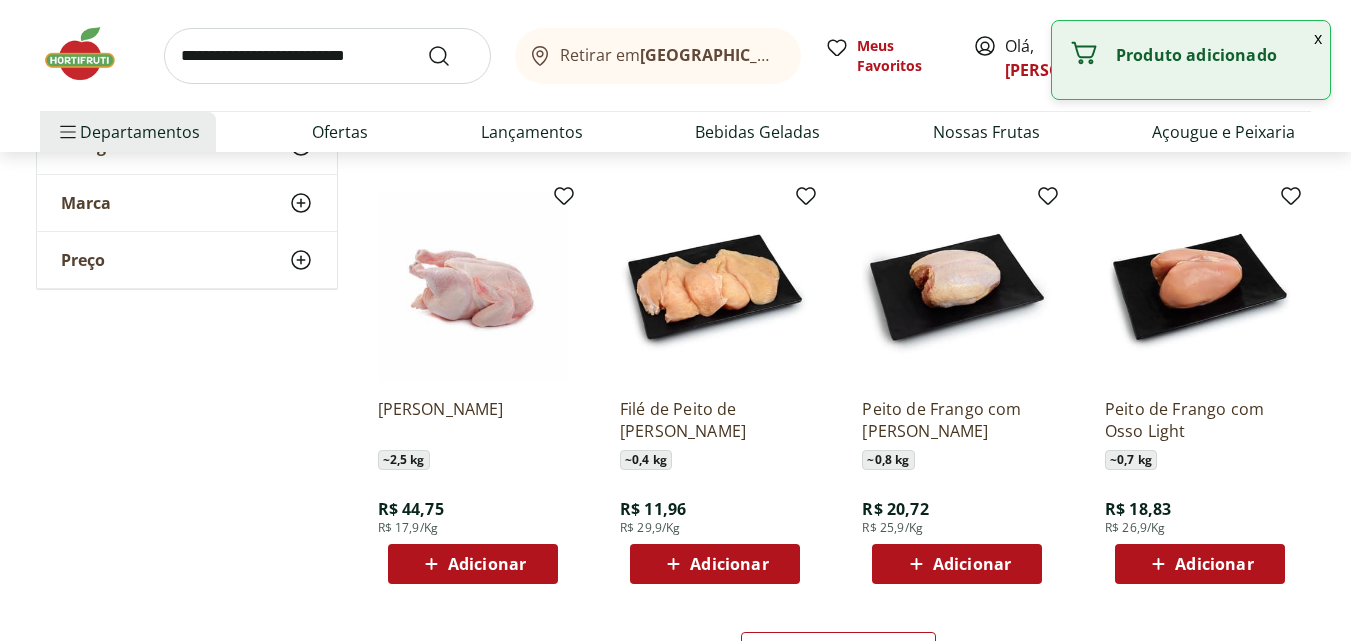 scroll, scrollTop: 14200, scrollLeft: 0, axis: vertical 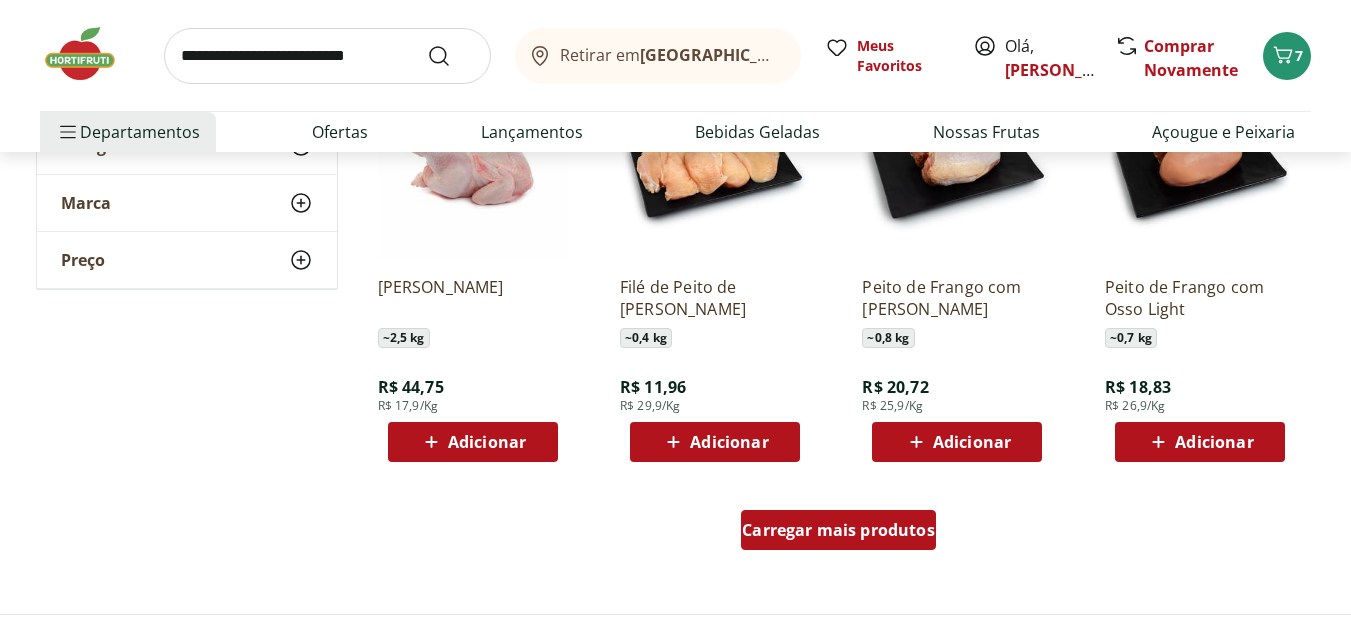 click on "Carregar mais produtos" at bounding box center [838, 530] 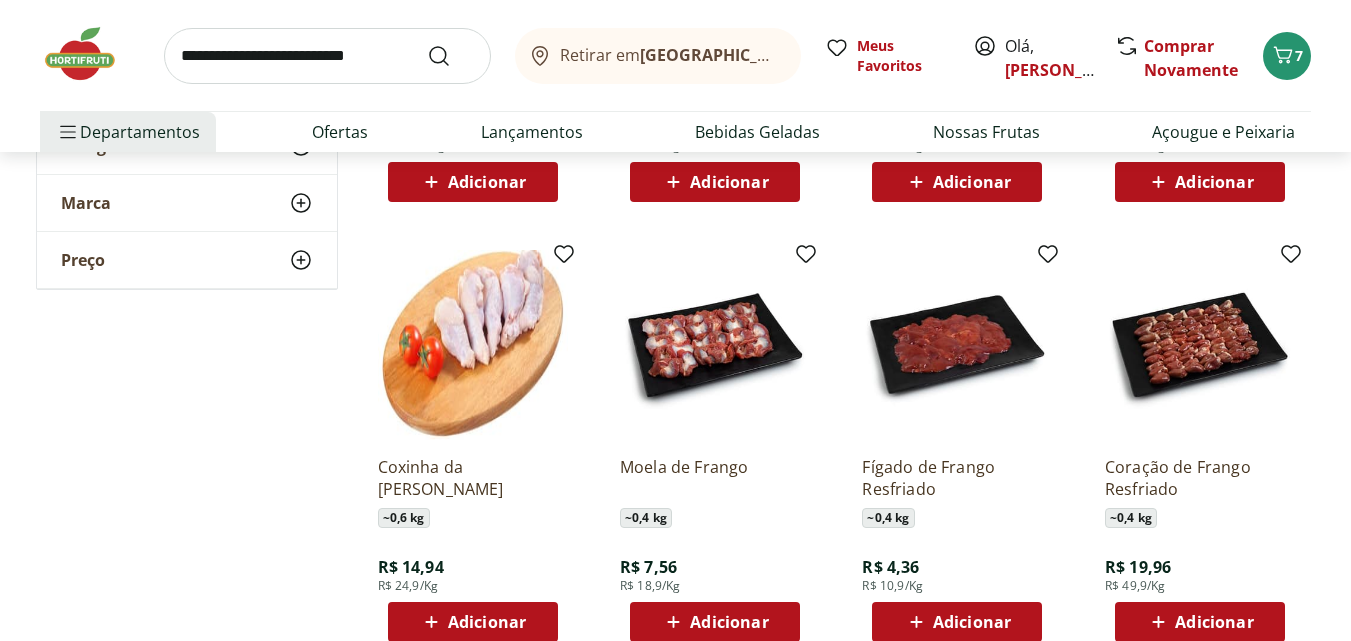 scroll, scrollTop: 14900, scrollLeft: 0, axis: vertical 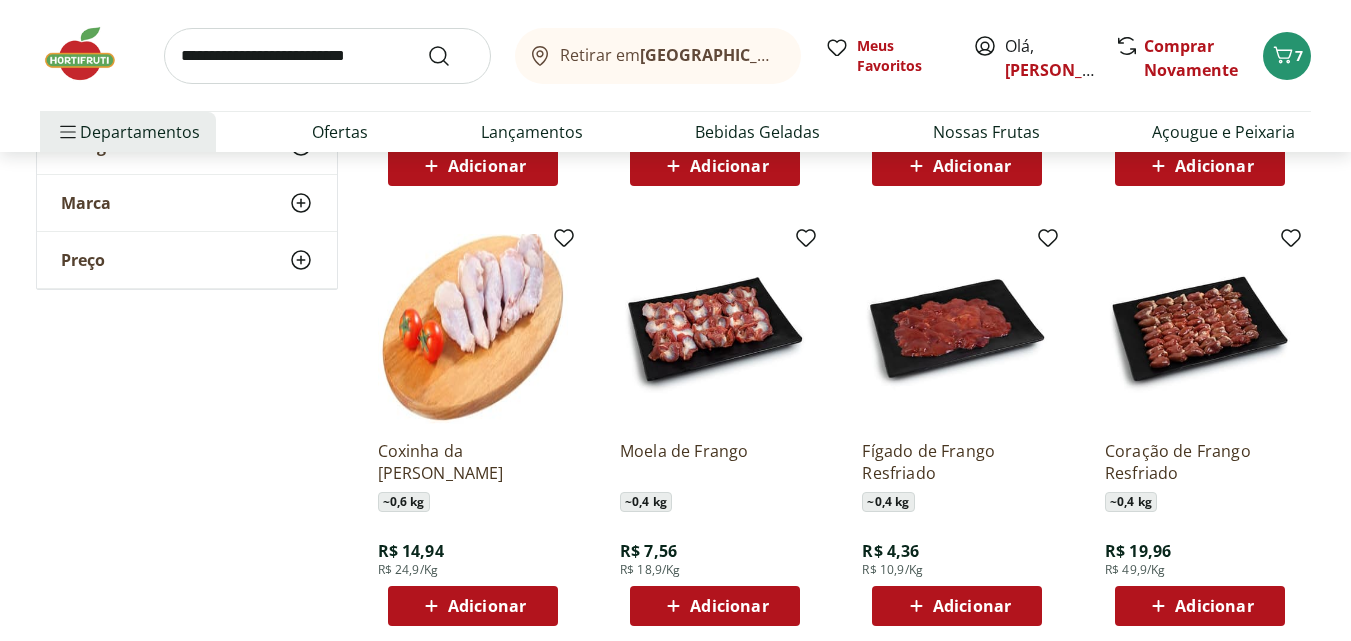 click on "Adicionar" at bounding box center (729, 606) 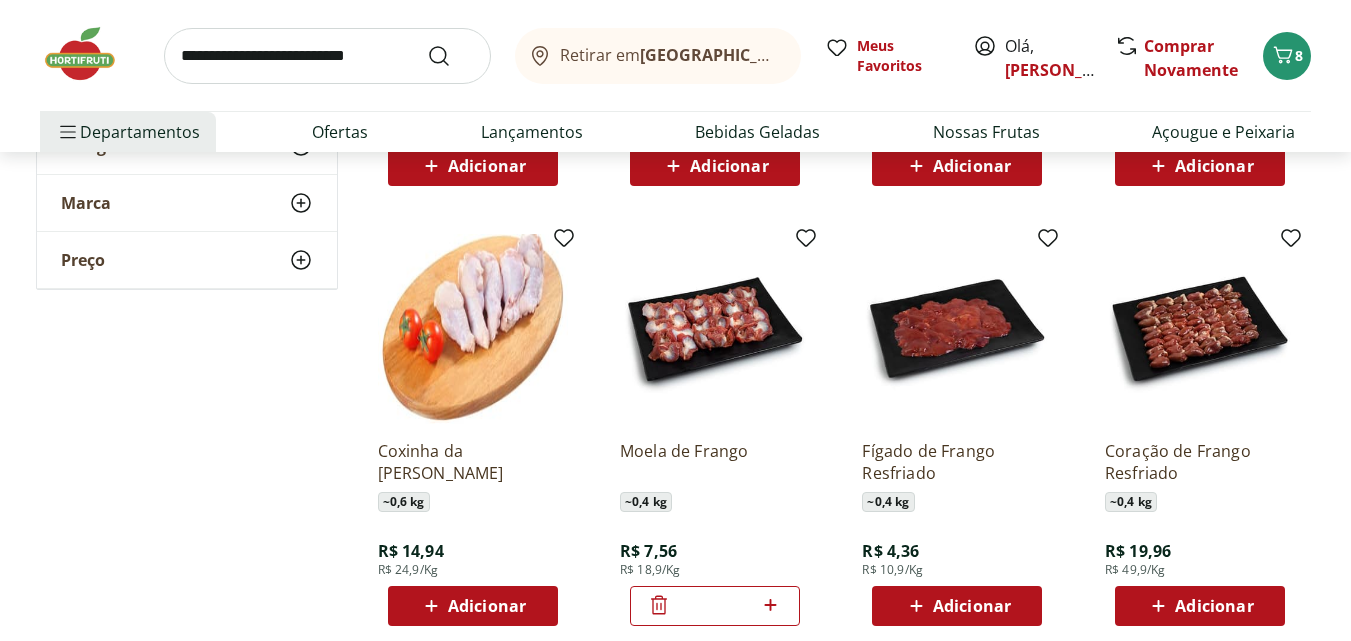 scroll, scrollTop: 15000, scrollLeft: 0, axis: vertical 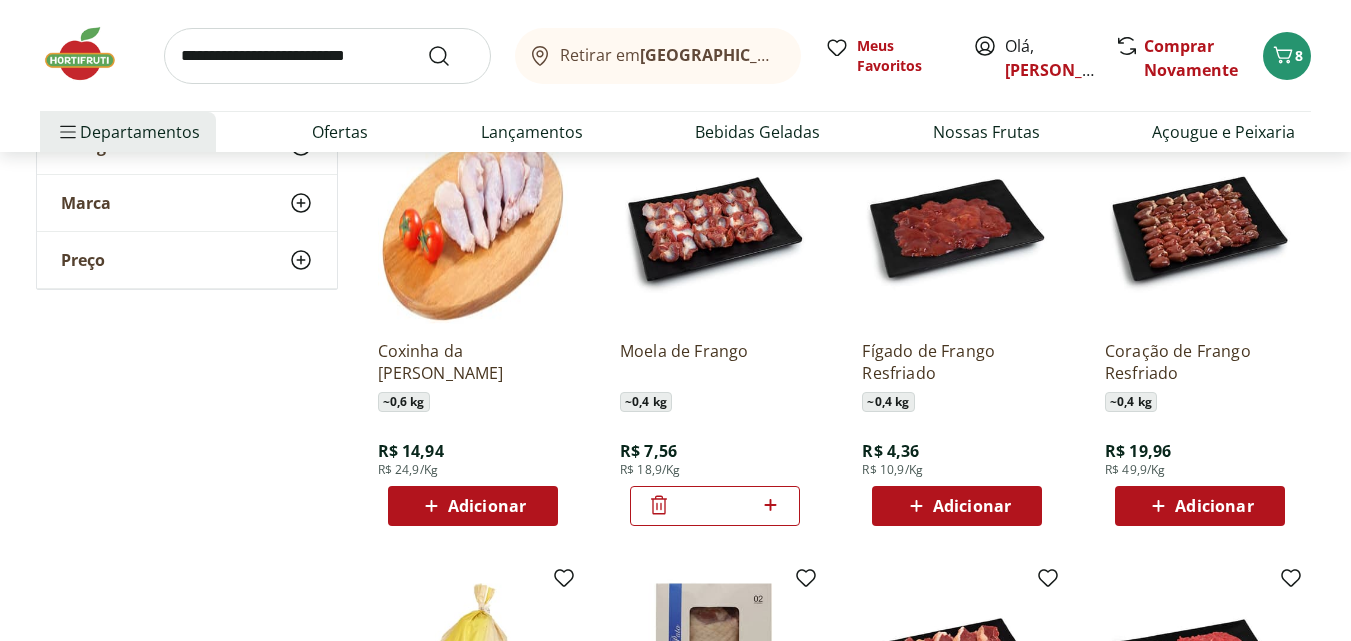click on "Adicionar" at bounding box center [487, 506] 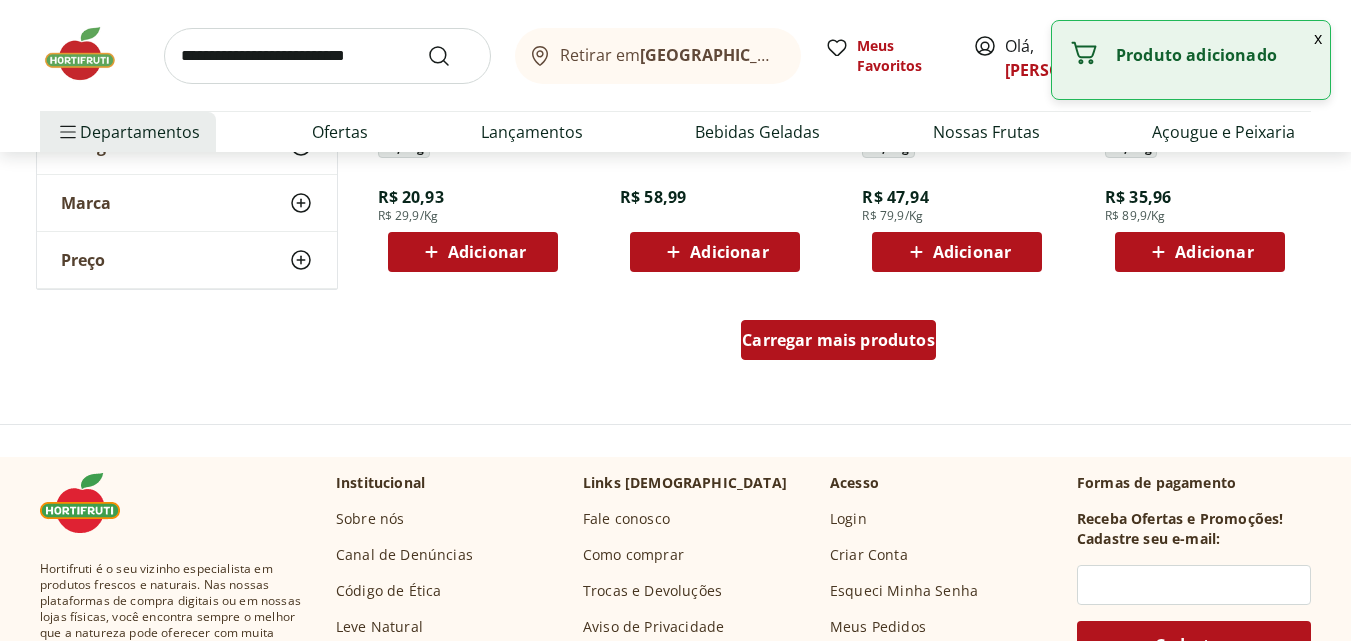 scroll, scrollTop: 15700, scrollLeft: 0, axis: vertical 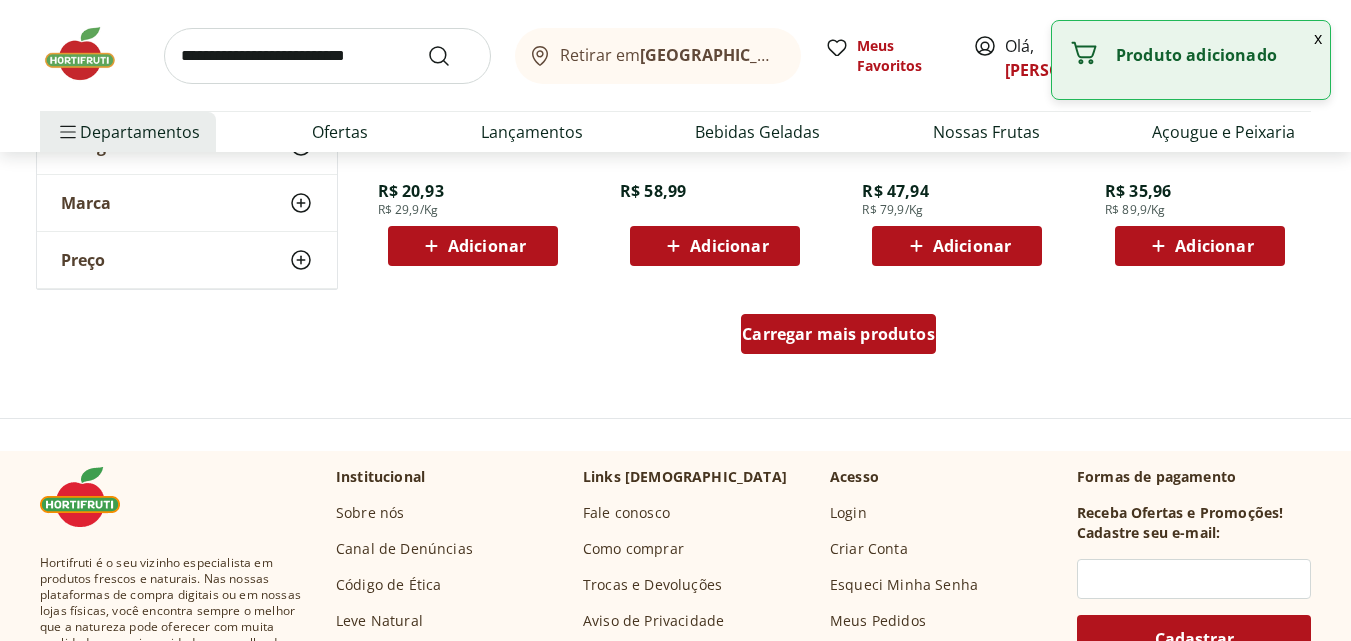 click on "Carregar mais produtos" at bounding box center (838, 334) 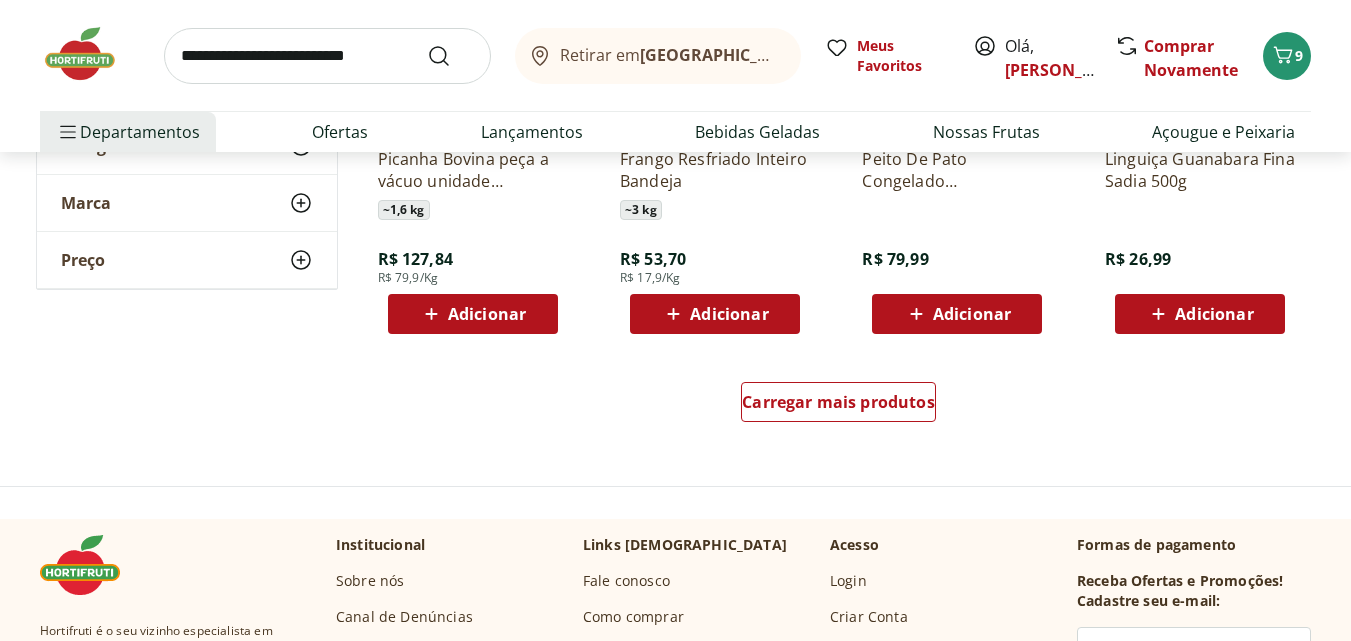 scroll, scrollTop: 17100, scrollLeft: 0, axis: vertical 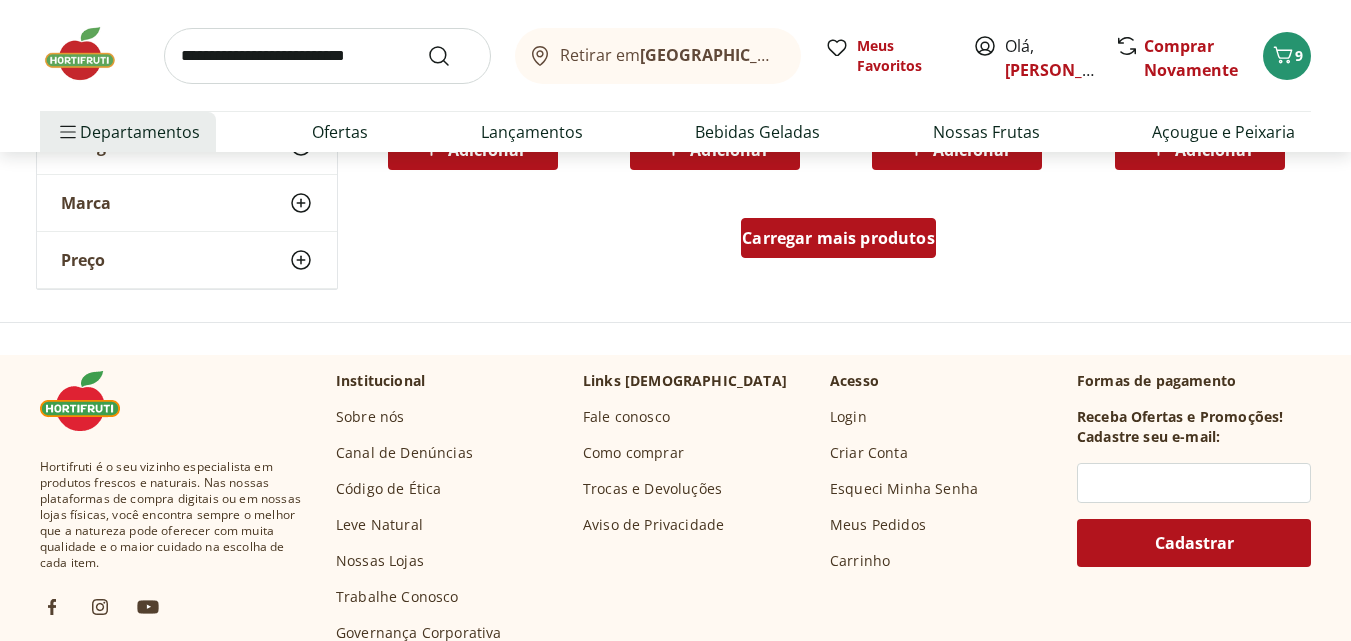 click on "Carregar mais produtos" at bounding box center [838, 238] 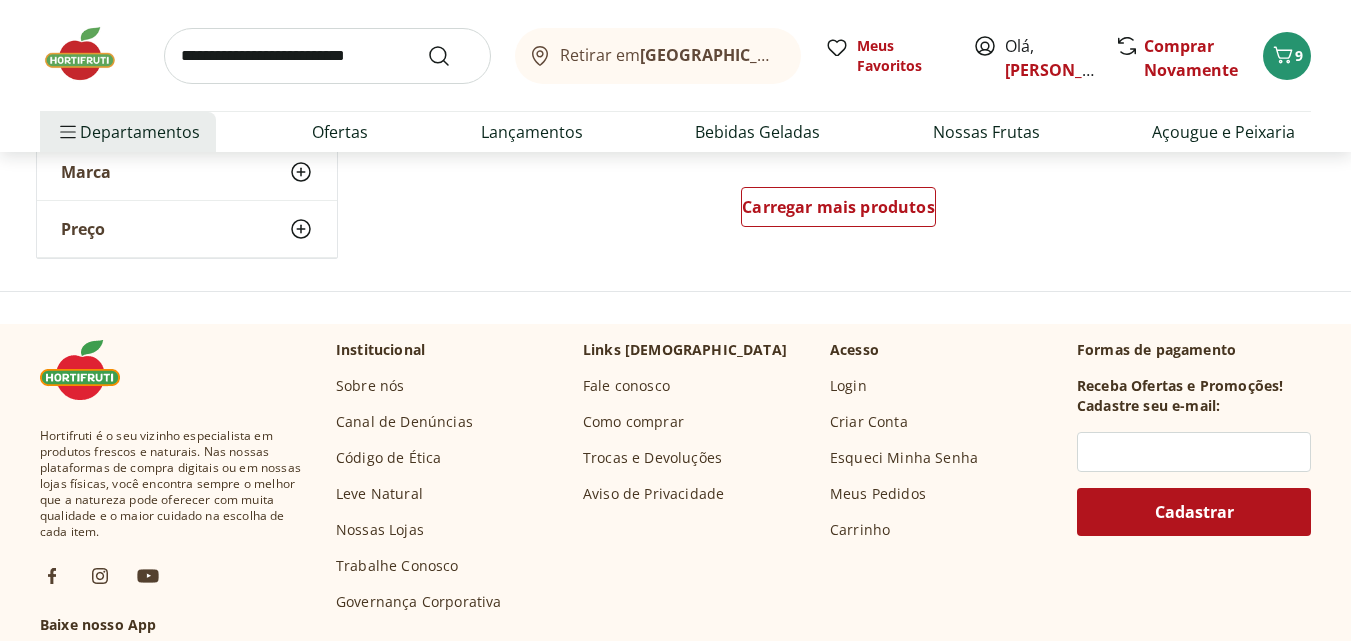 scroll, scrollTop: 18400, scrollLeft: 0, axis: vertical 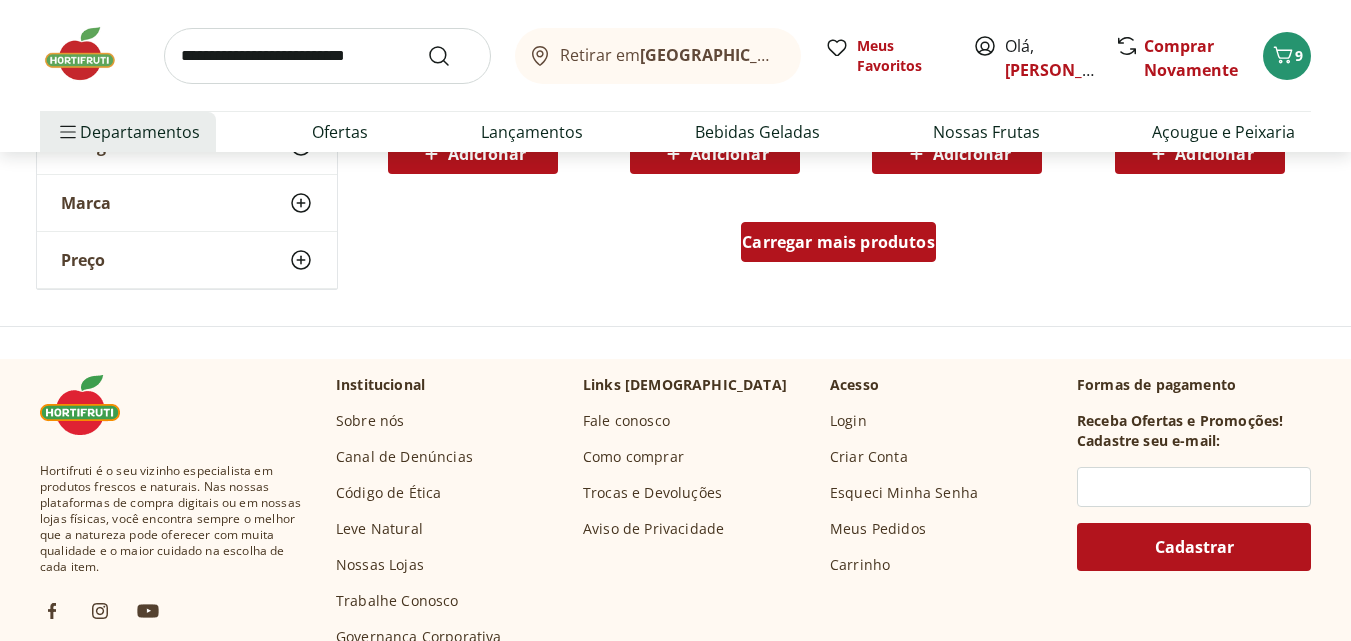 click on "Carregar mais produtos" at bounding box center (838, 242) 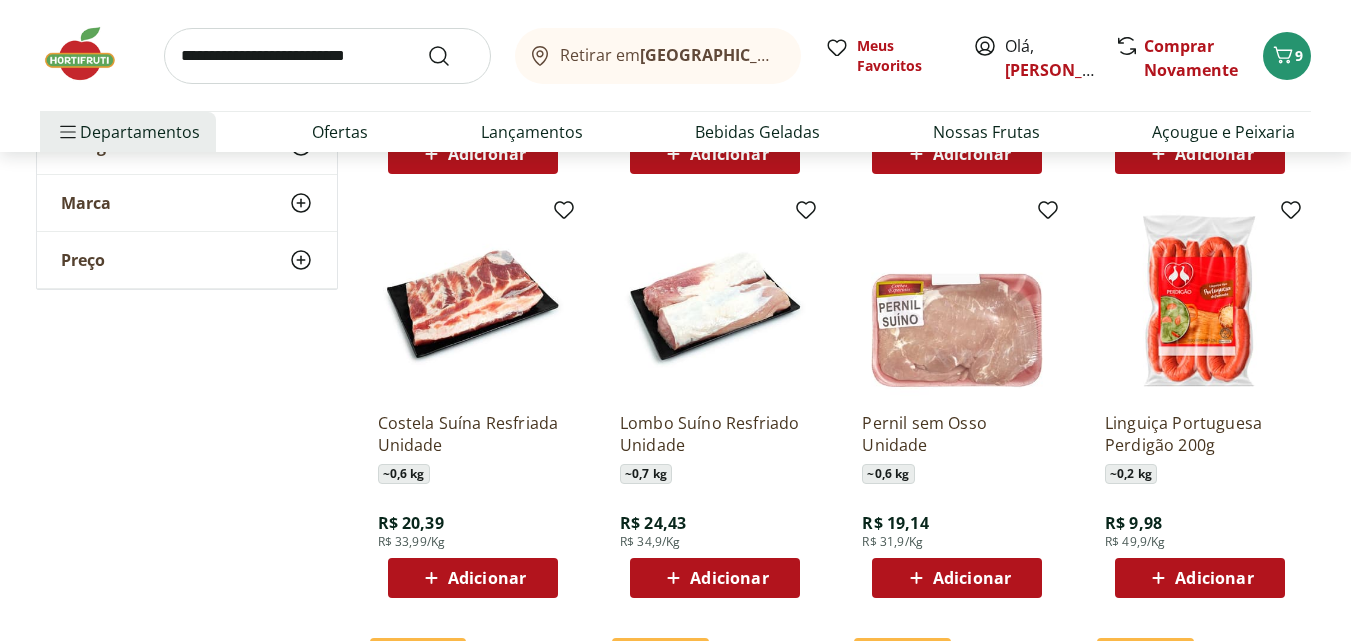 click 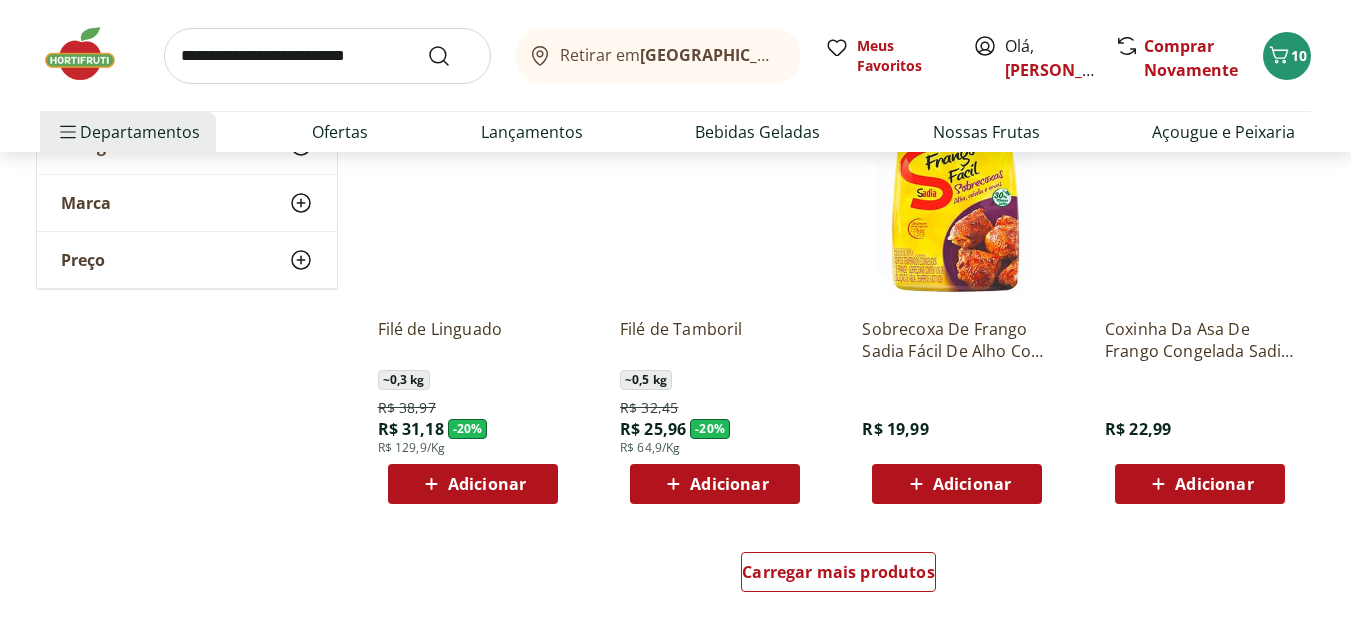 scroll, scrollTop: 19400, scrollLeft: 0, axis: vertical 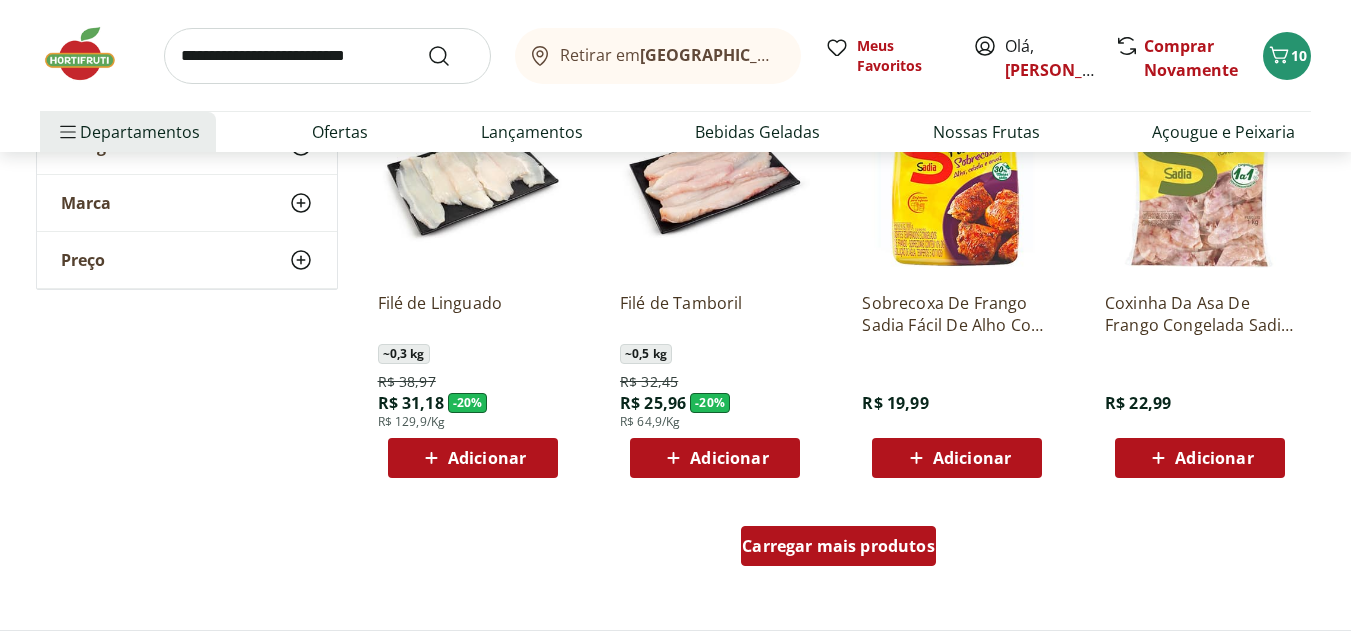 click on "Carregar mais produtos" at bounding box center [838, 546] 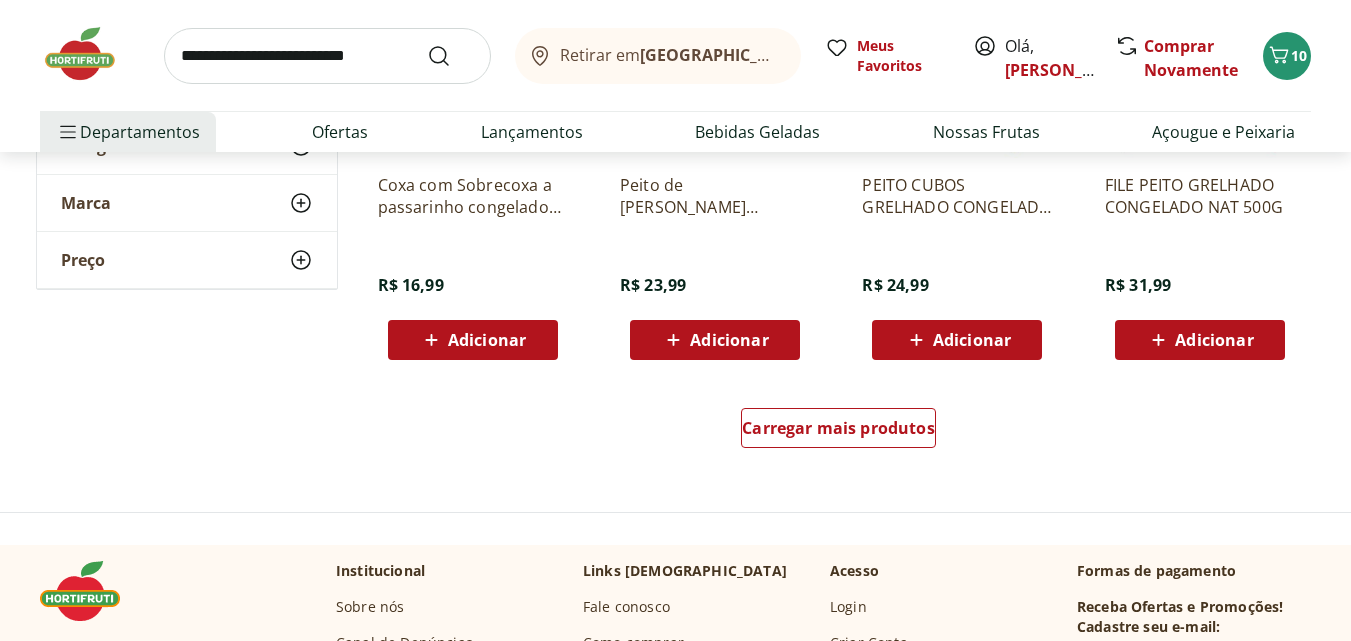 scroll, scrollTop: 21000, scrollLeft: 0, axis: vertical 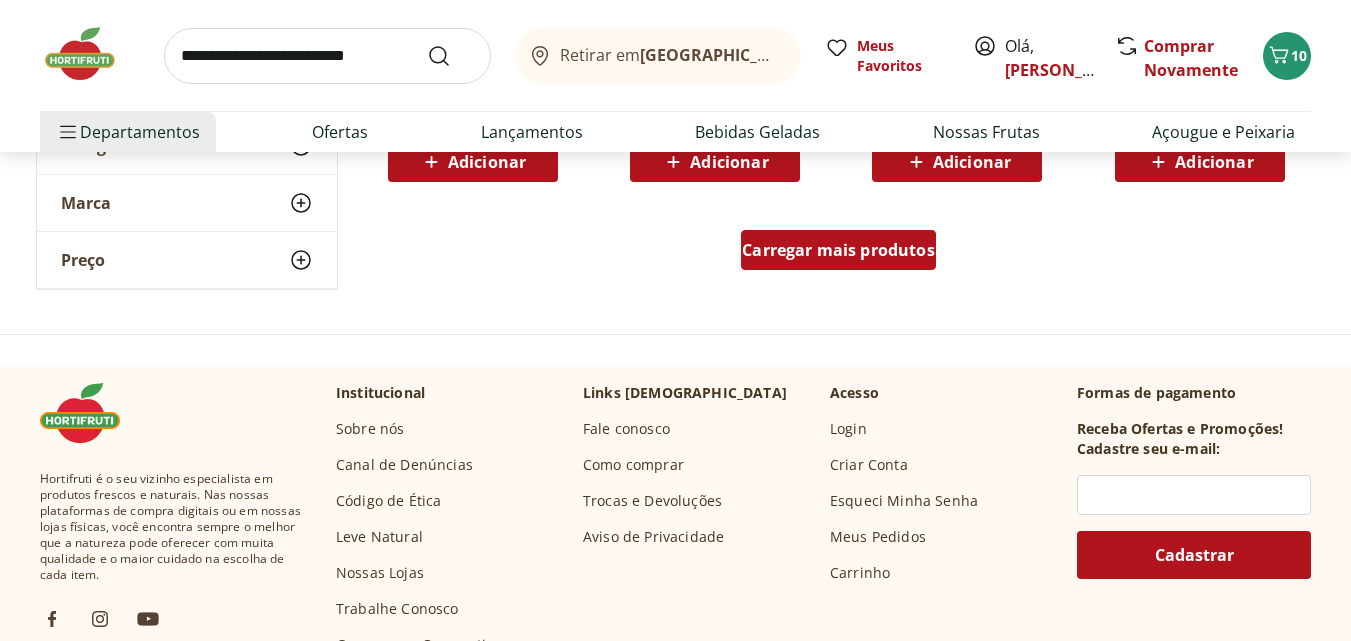 click on "Carregar mais produtos" at bounding box center [838, 250] 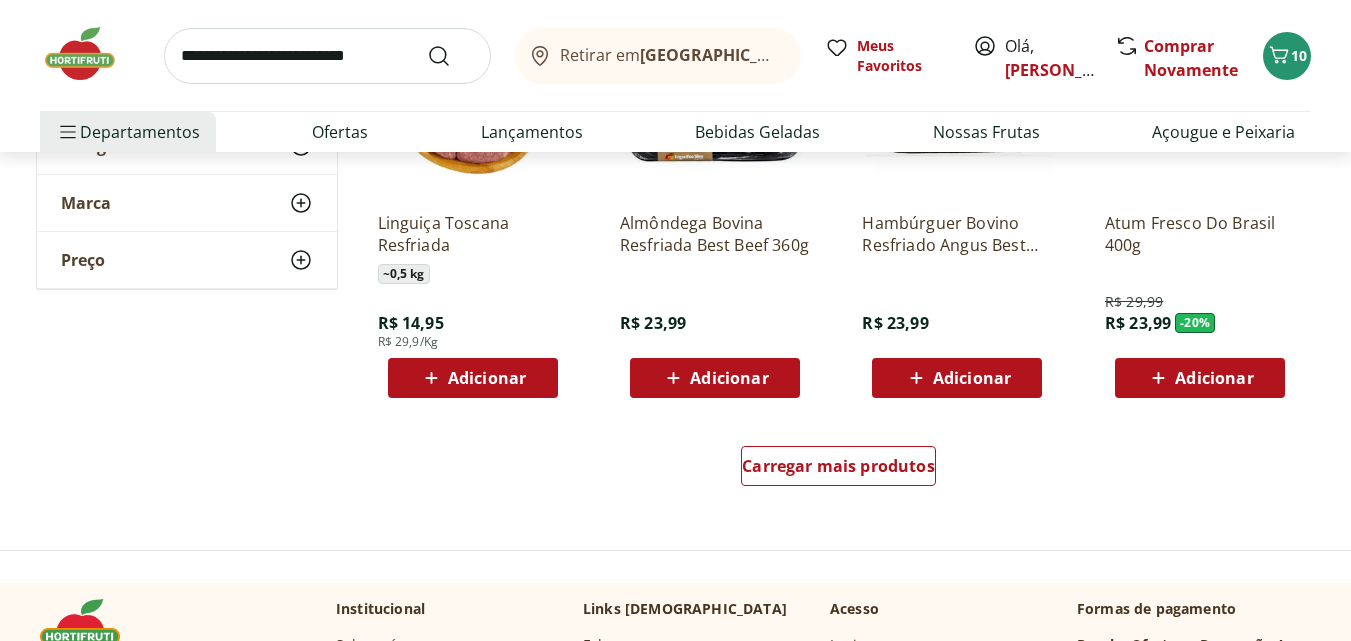 scroll, scrollTop: 22200, scrollLeft: 0, axis: vertical 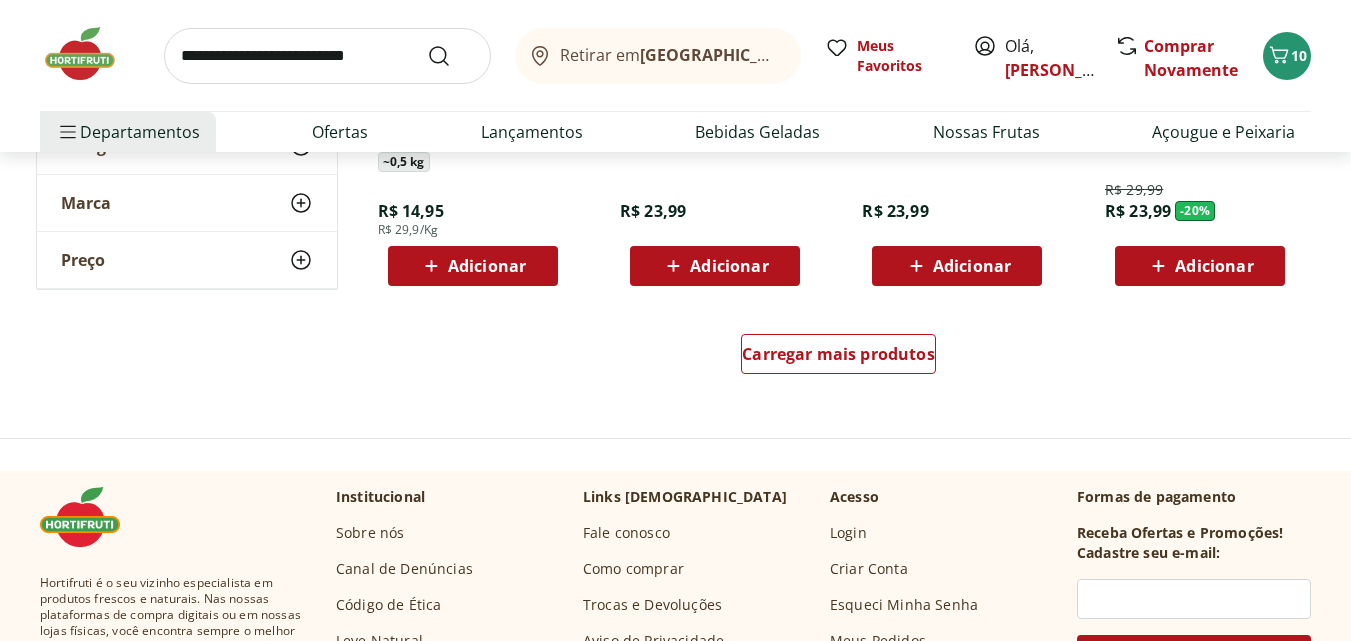 click on "Adicionar" at bounding box center (487, 266) 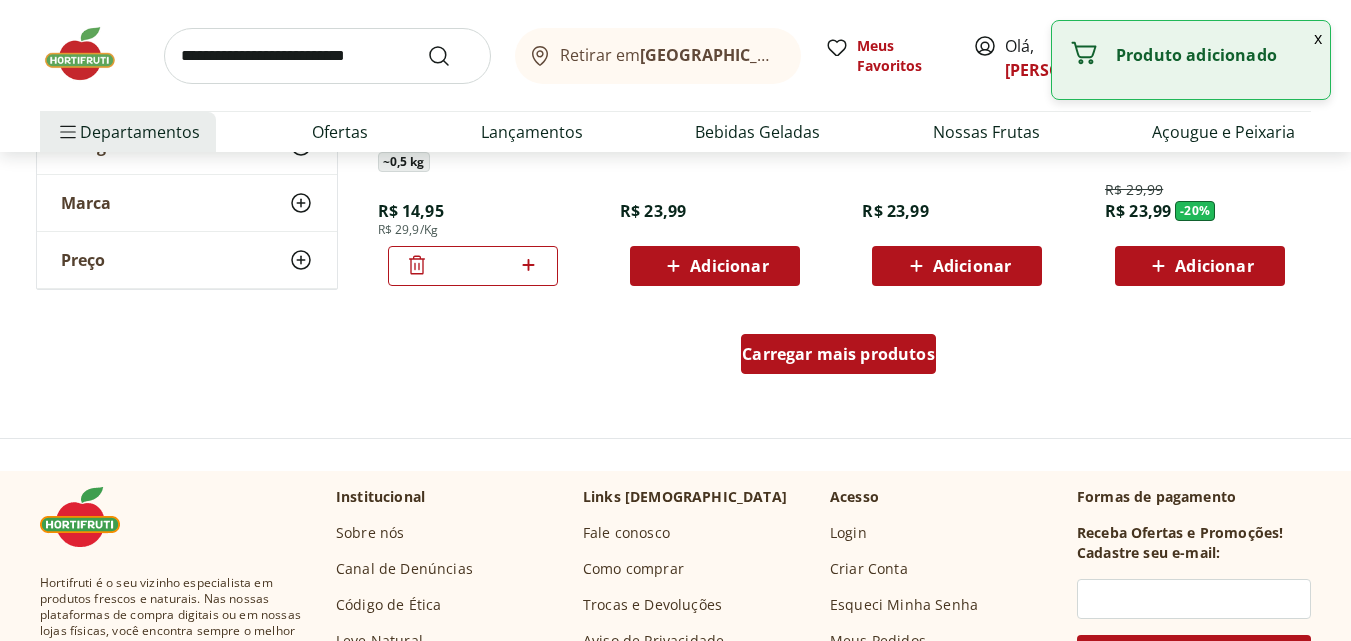 click on "Carregar mais produtos" at bounding box center [838, 354] 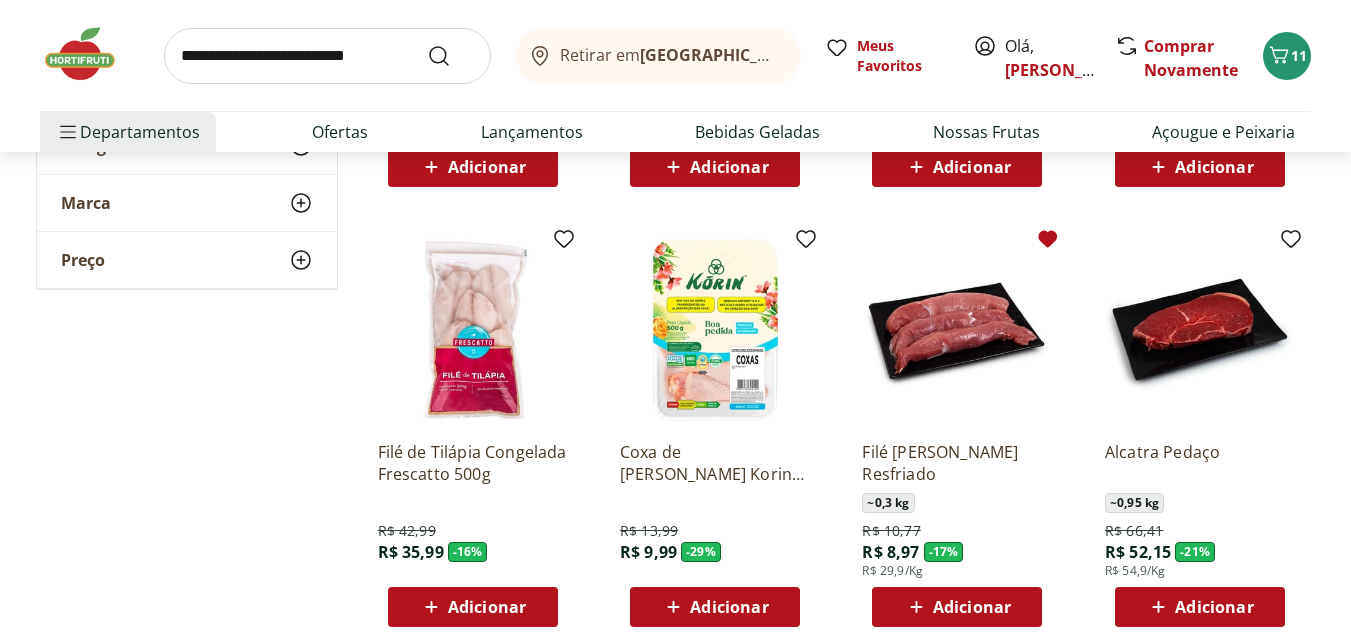 scroll, scrollTop: 23300, scrollLeft: 0, axis: vertical 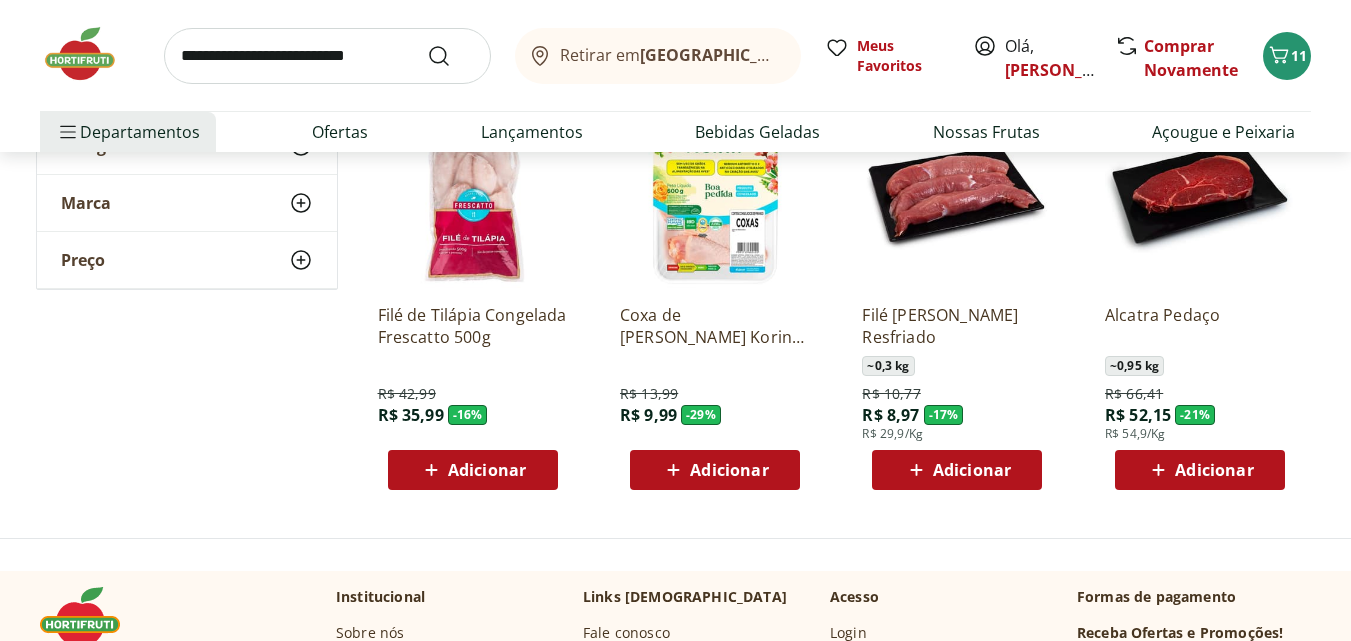 click on "Adicionar" at bounding box center (972, 470) 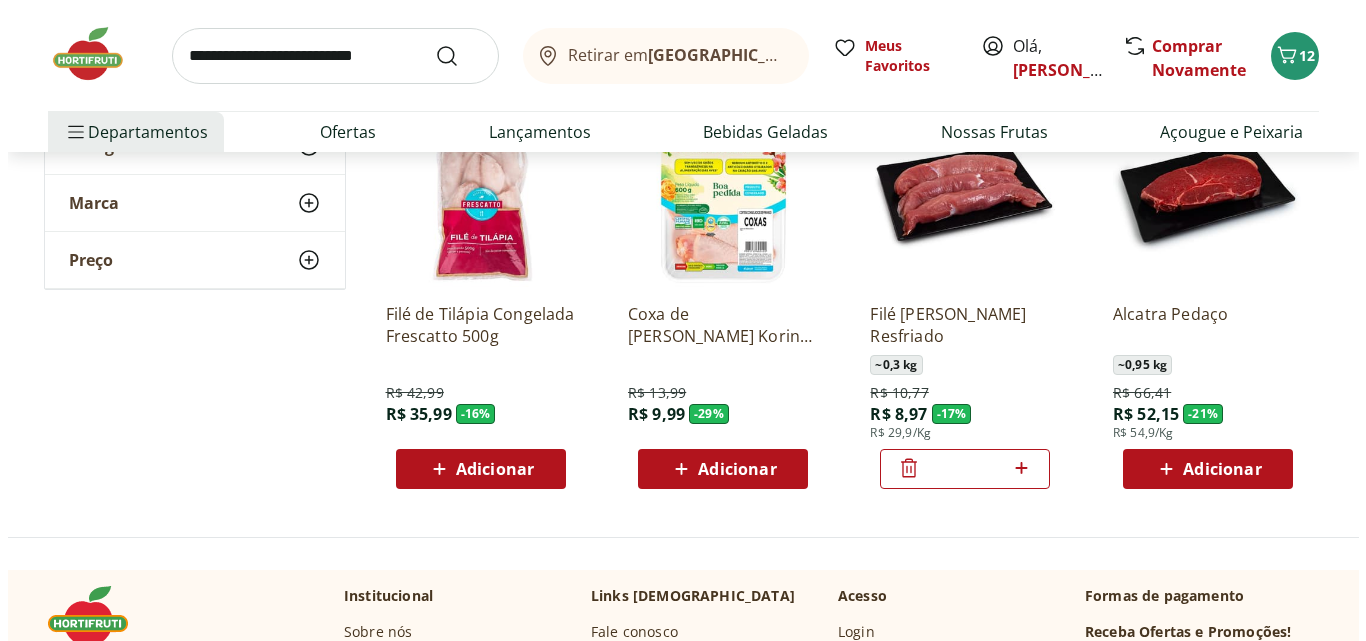 scroll, scrollTop: 23200, scrollLeft: 0, axis: vertical 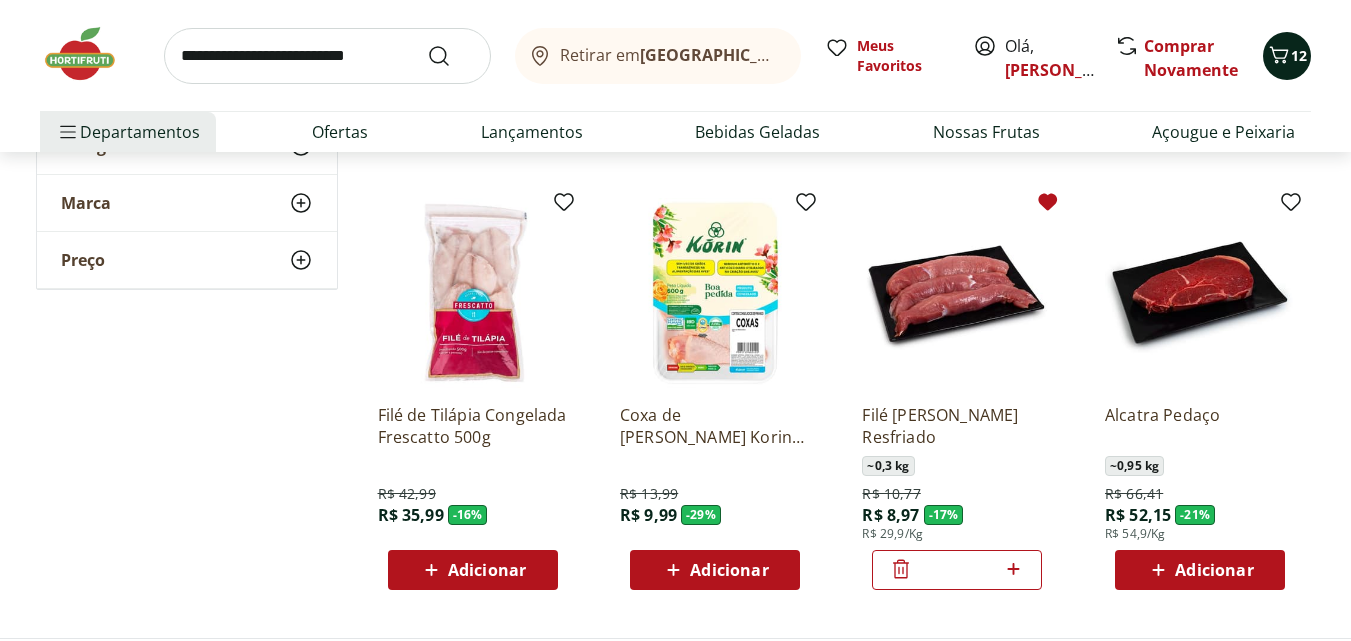 click on "12" at bounding box center (1299, 55) 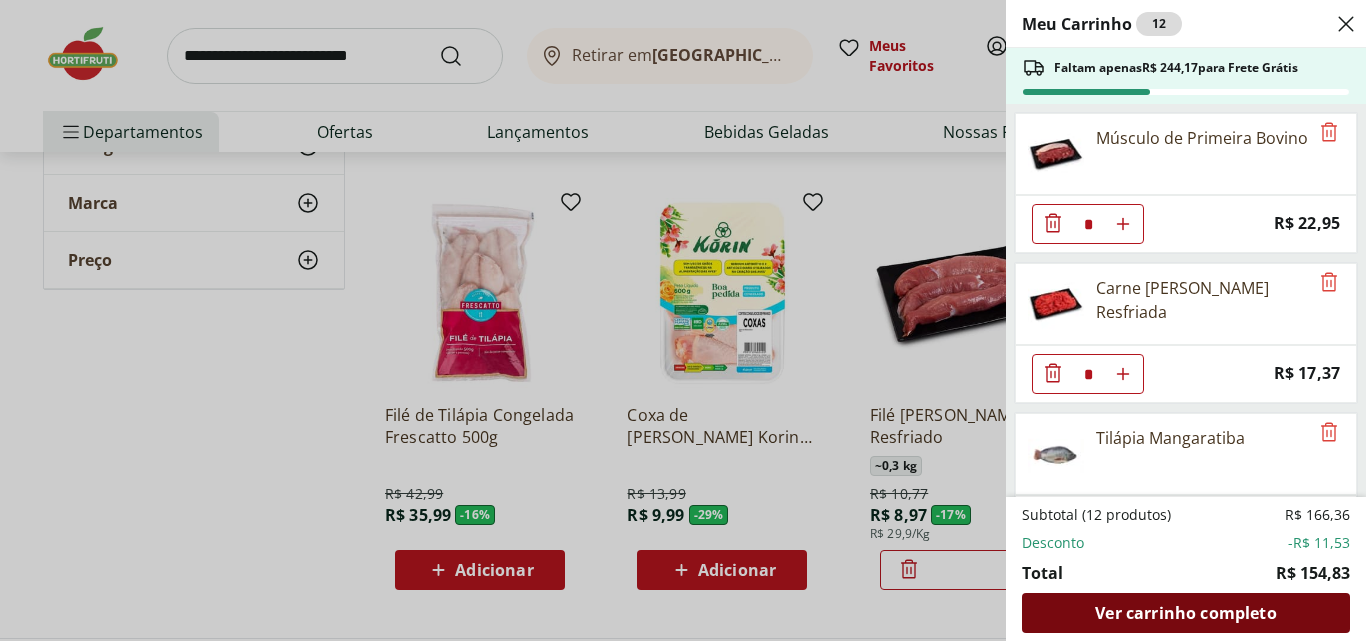 click on "Ver carrinho completo" at bounding box center (1185, 613) 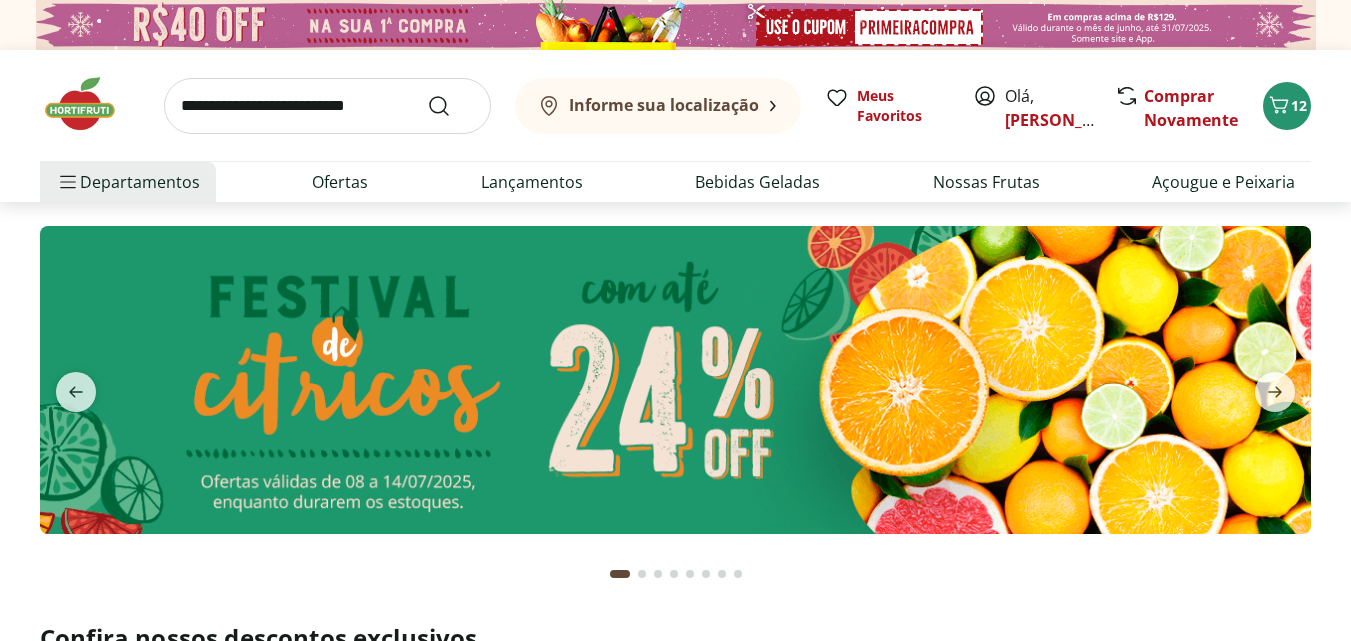 scroll, scrollTop: 0, scrollLeft: 0, axis: both 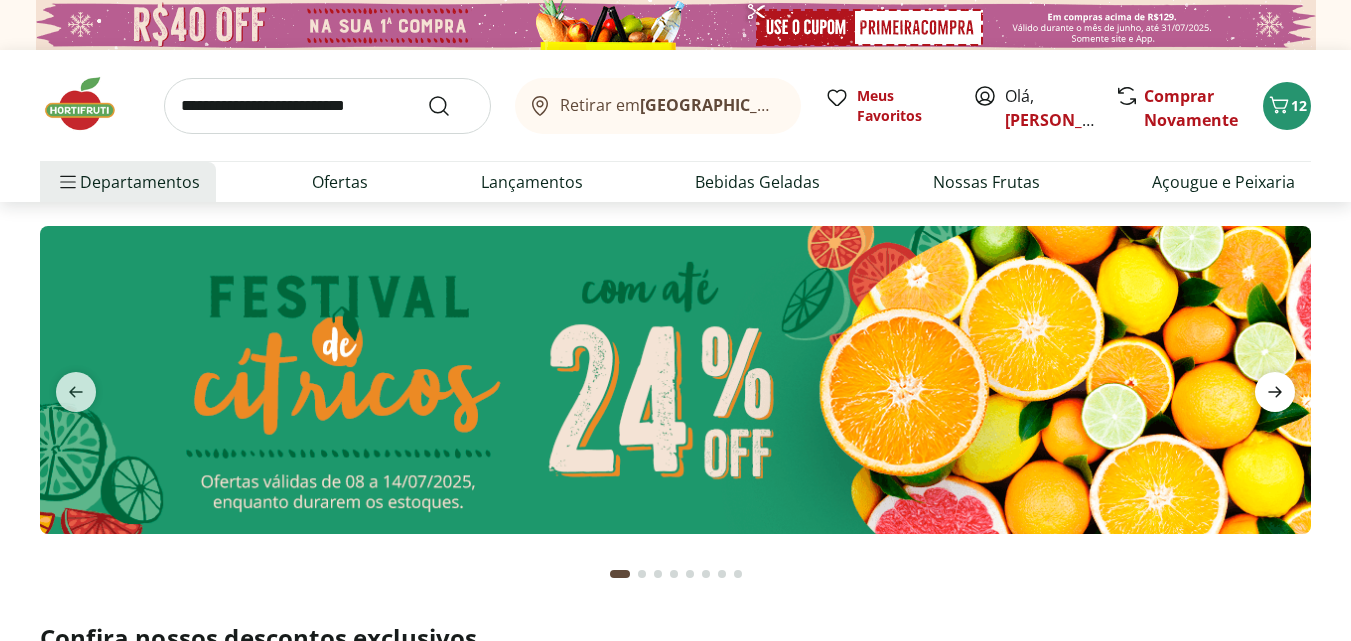 click 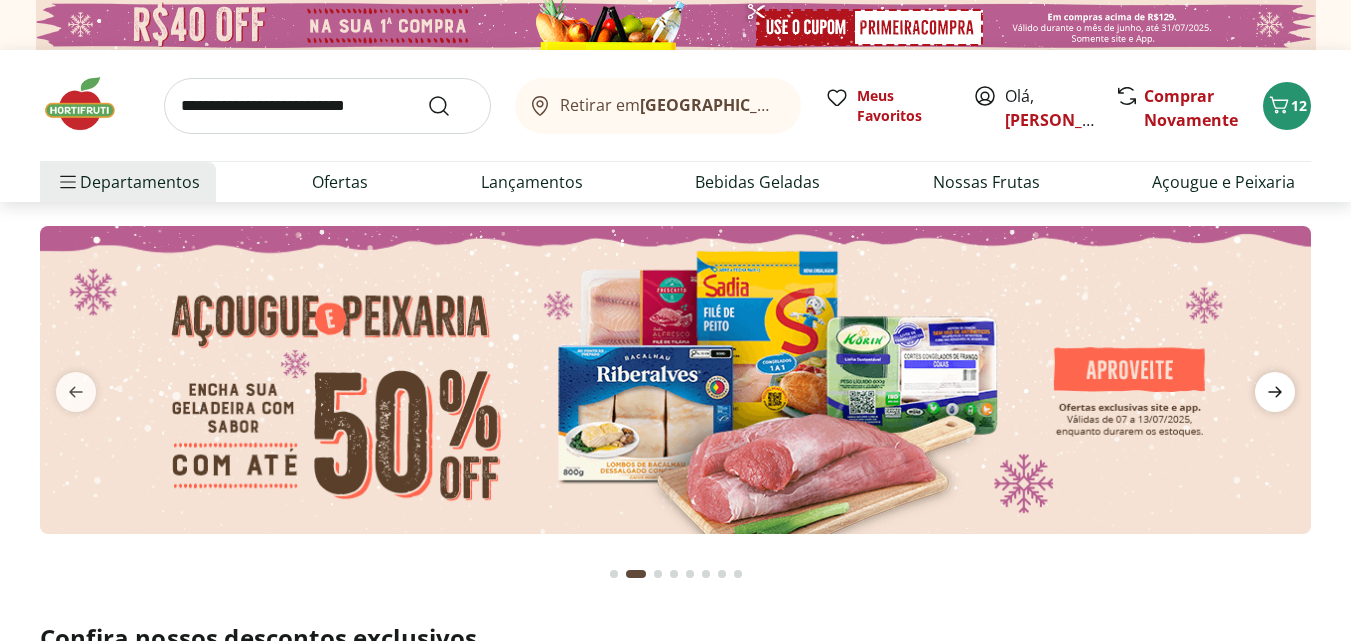 type 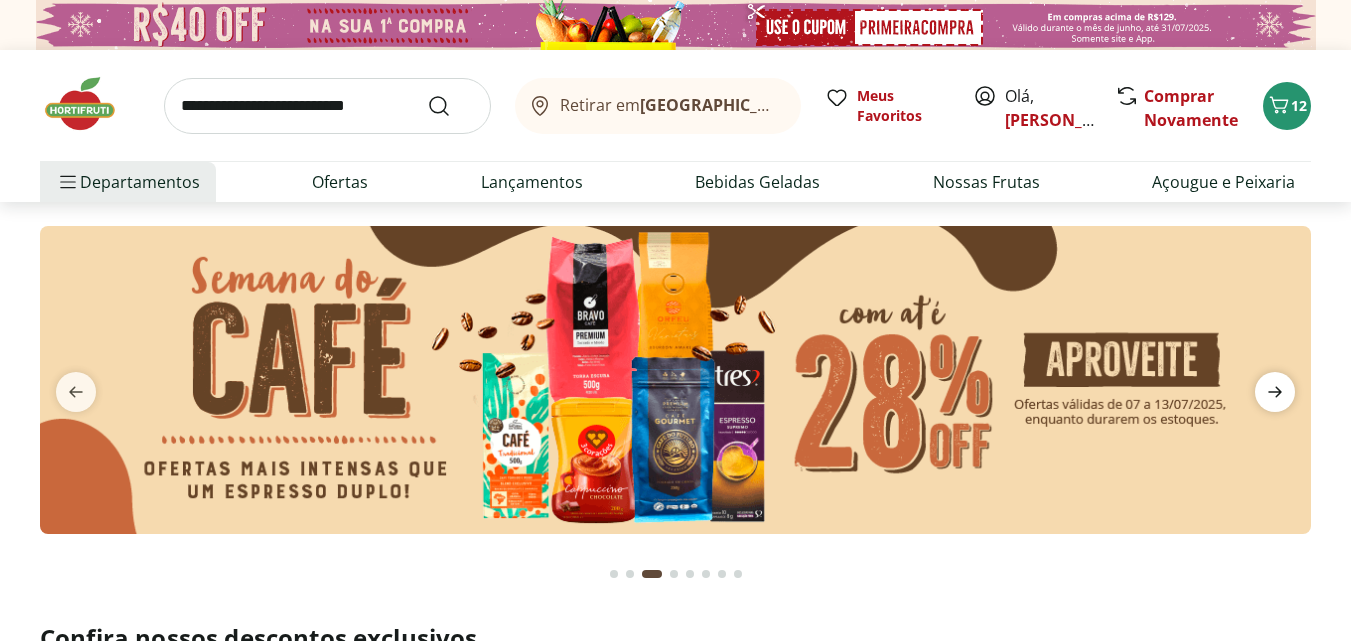 click 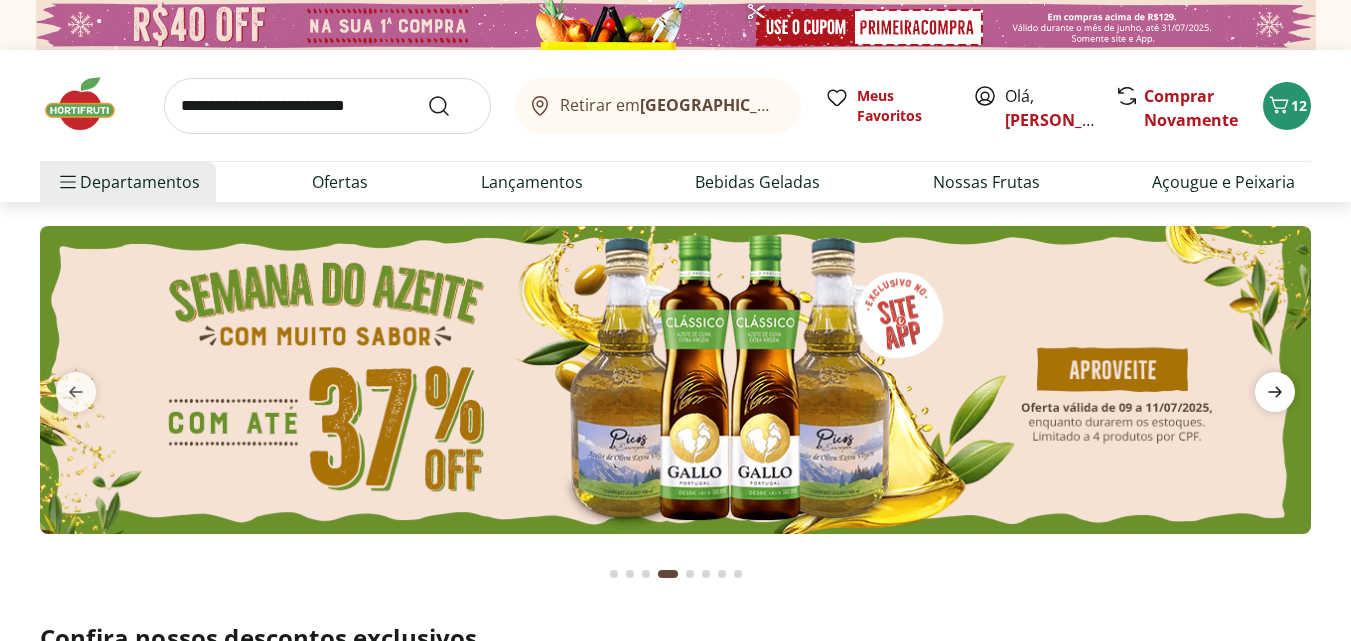 click 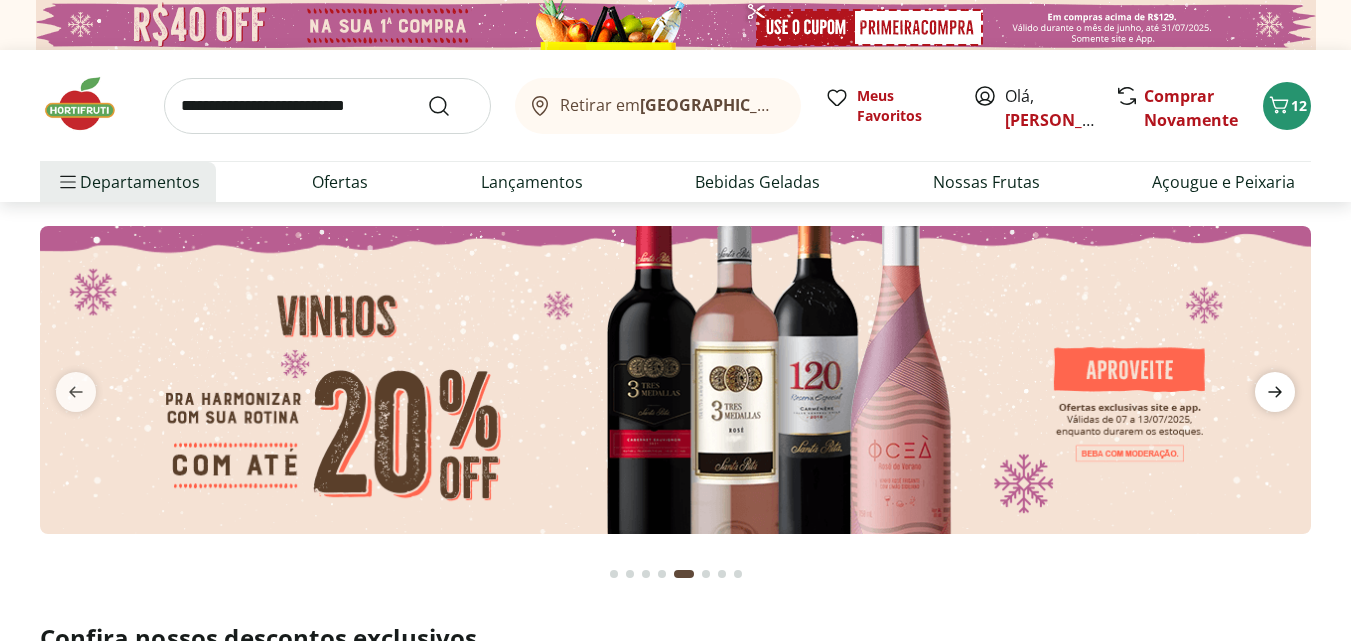 click 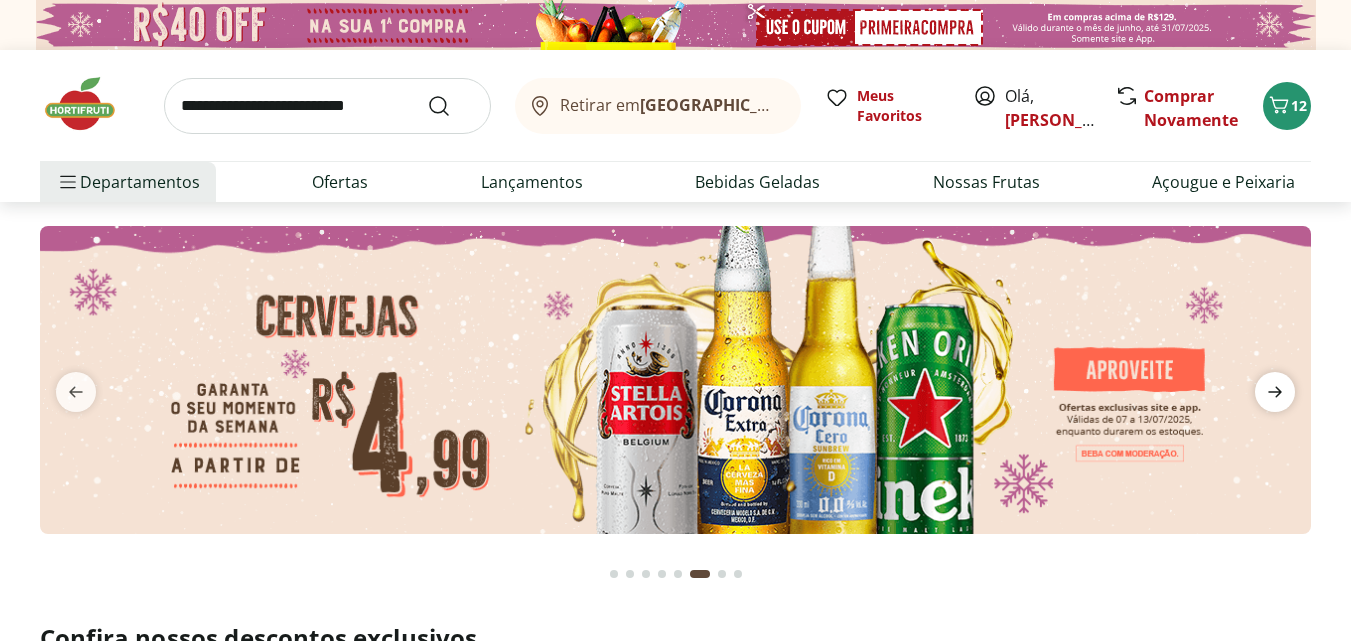 click 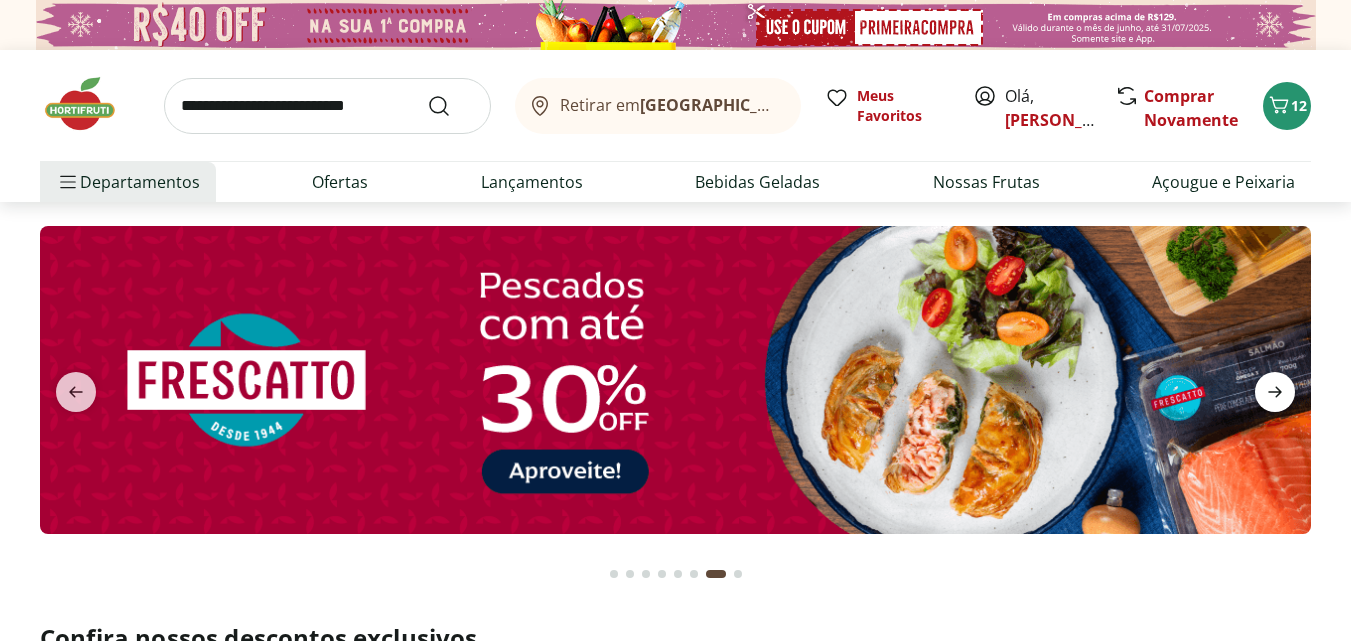 click 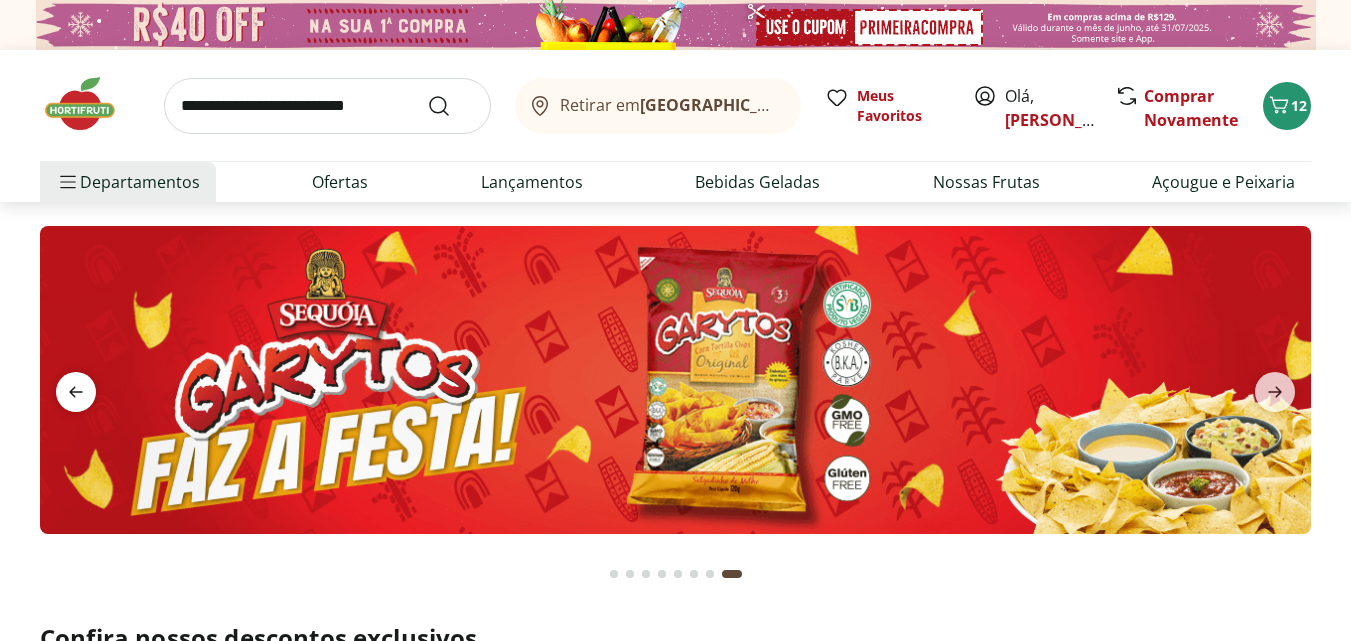 click 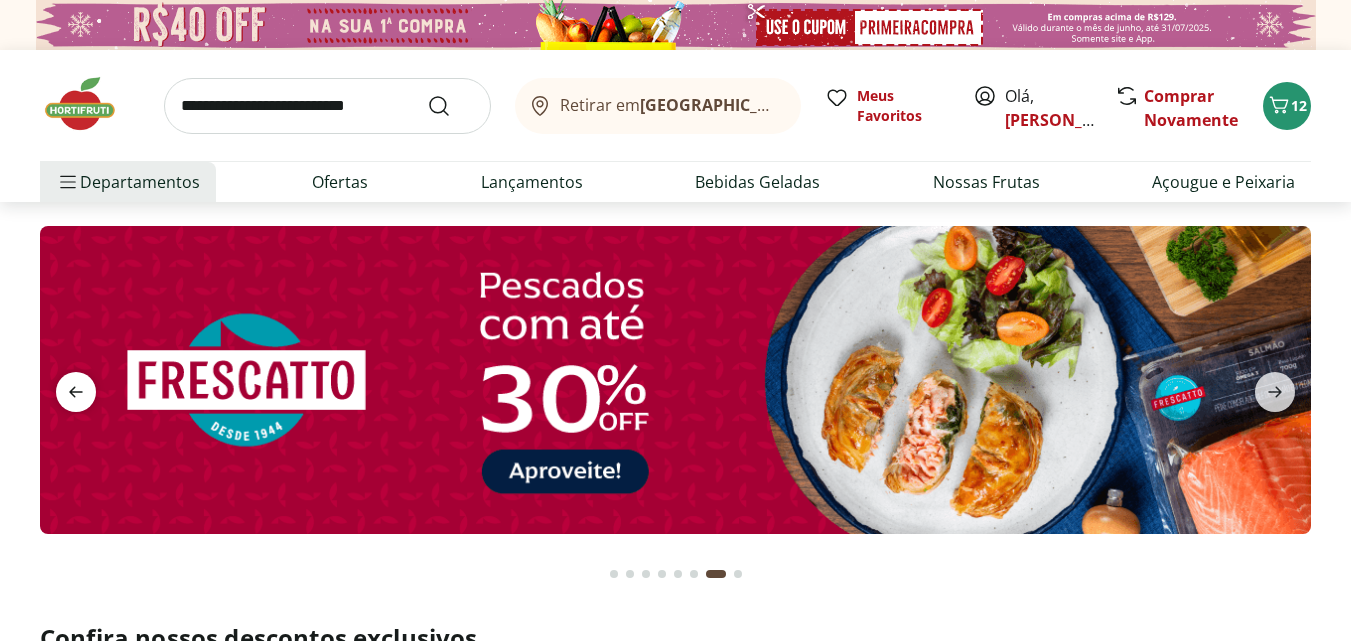 click 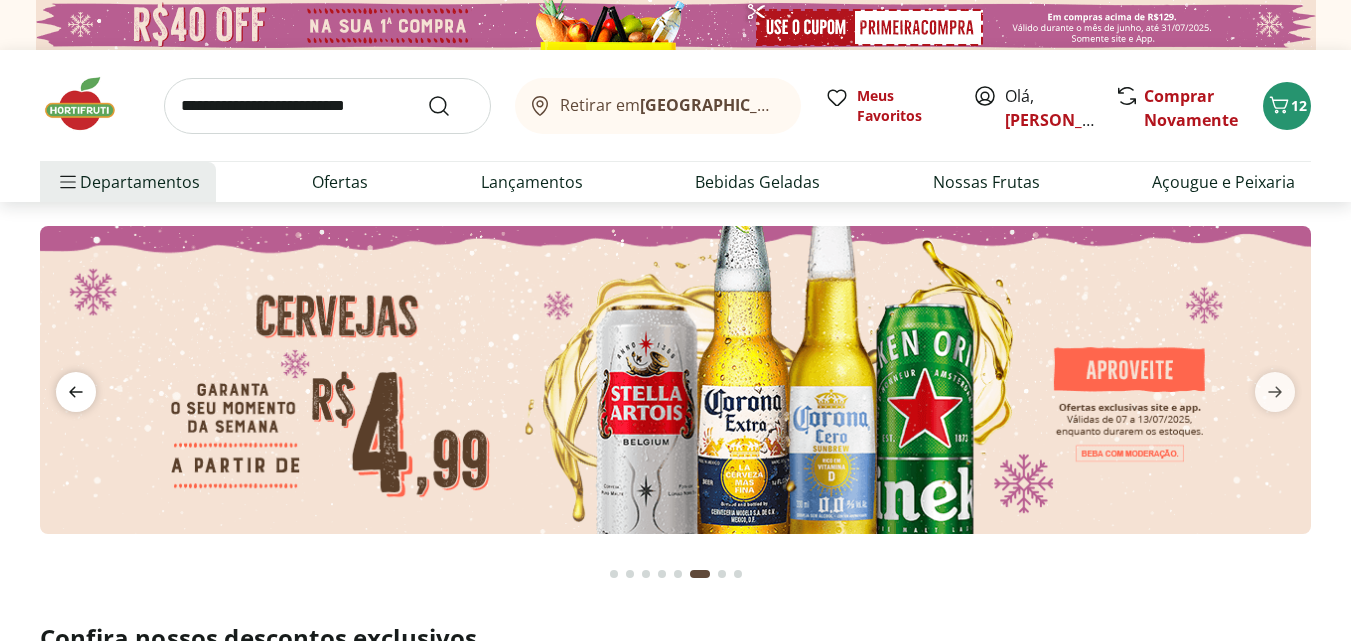 click 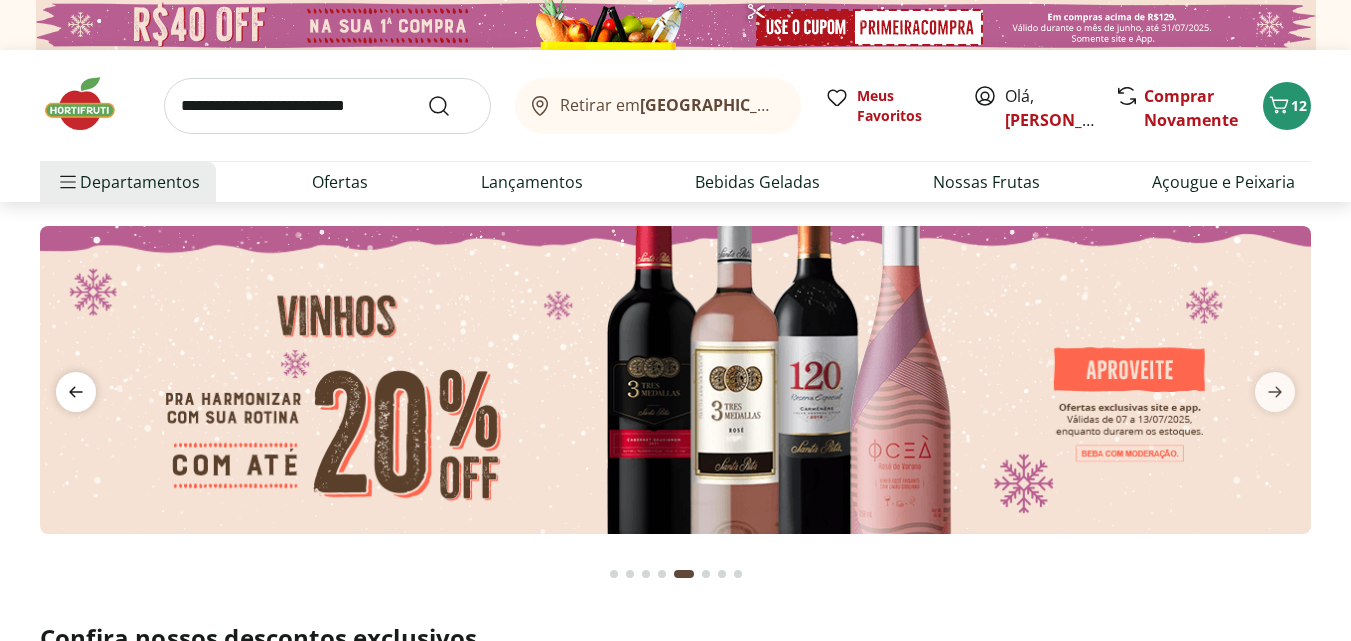 click 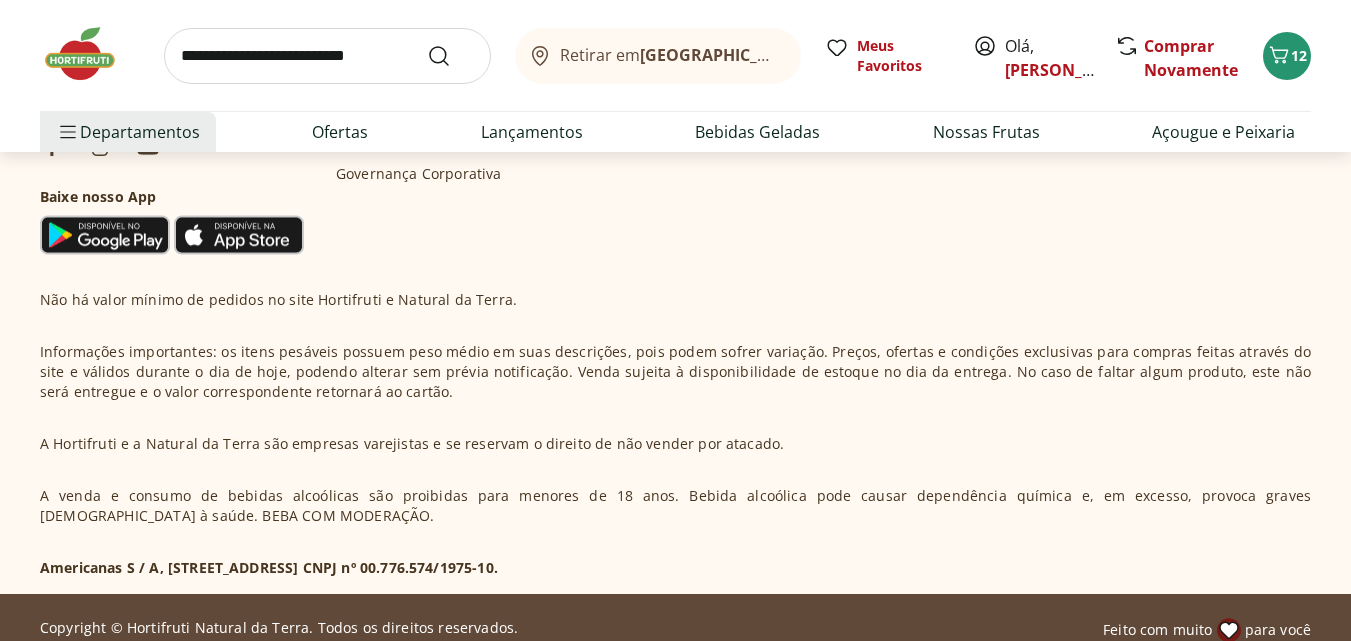 scroll, scrollTop: 6225, scrollLeft: 0, axis: vertical 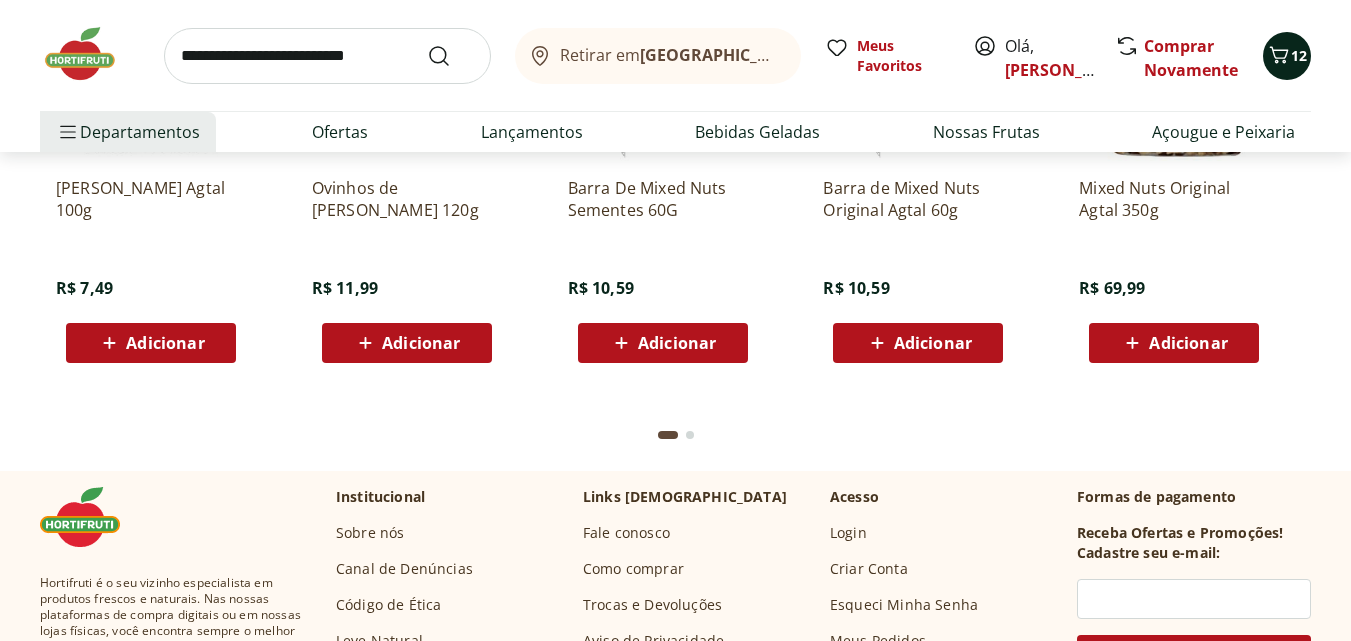 click 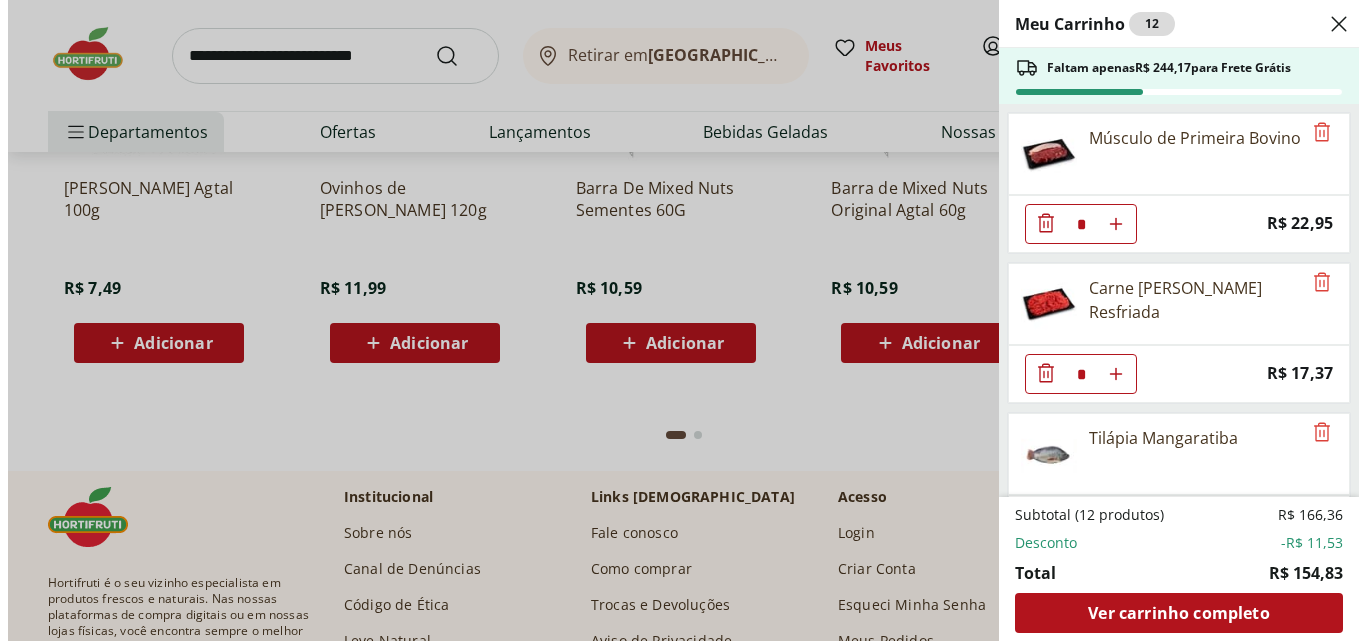 scroll, scrollTop: 5630, scrollLeft: 0, axis: vertical 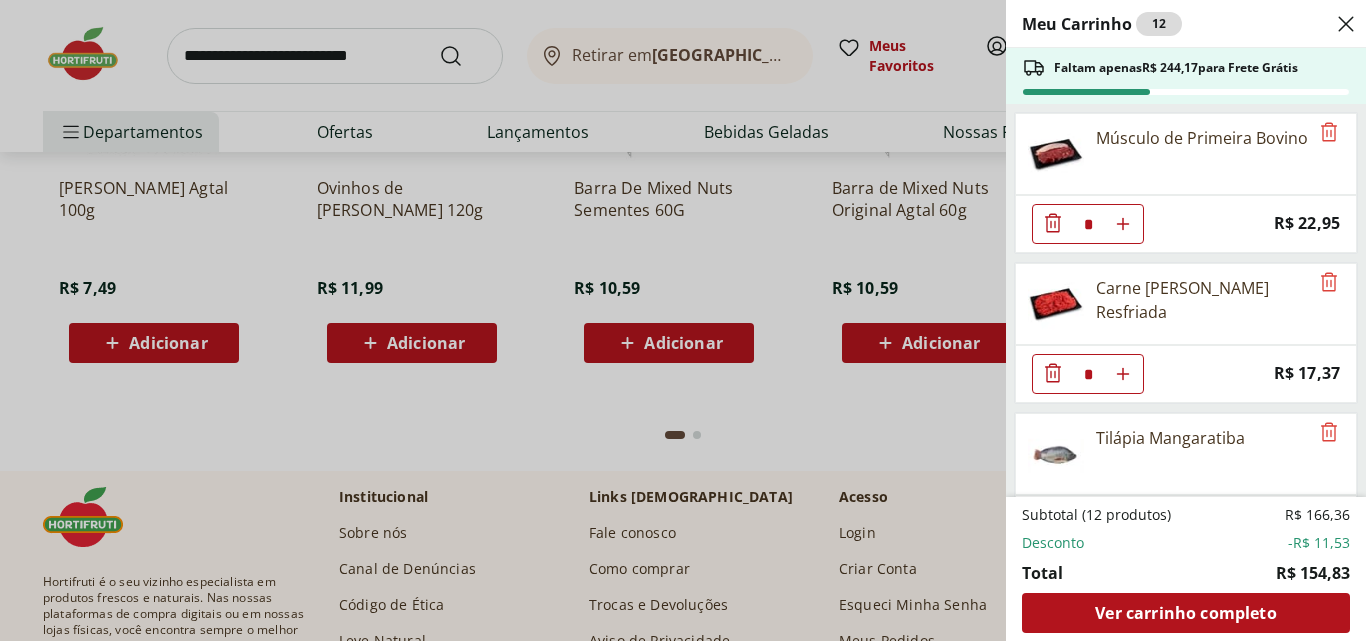 click on "Meu Carrinho 12 Faltam apenas  R$ 244,17  para Frete Grátis Músculo de Primeira Bovino * Price: R$ 22,95 Carne Moída Bovina Resfriada * Price: R$ 17,37 Tilápia Mangaratiba * Original price: R$ 19,92 Price: R$ 15,94 MANJUBA INTEIRA KG * Original price: R$ 14,95 Price: R$ 11,96 Filé de Sardinha Unidade * Original price: R$ 6,90 Price: R$ 5,52 Bife de Fígado Resfriado * Price: R$ 8,76 Moela de Frango * Price: R$ 7,56 Coxinha da Asa de Frango * Price: R$ 14,94 Costela Suína Resfriada Unidade * Price: R$ 20,39 Linguiça Toscana Resfriada * Price: R$ 14,95 Filé Mignon Suíno Resfriado * Original price: R$ 10,77 Price: R$ 8,97 Subtotal (12 produtos) R$ 166,36 Desconto -R$ 11,53 Total R$ 154,83 Ver carrinho completo" at bounding box center [683, 320] 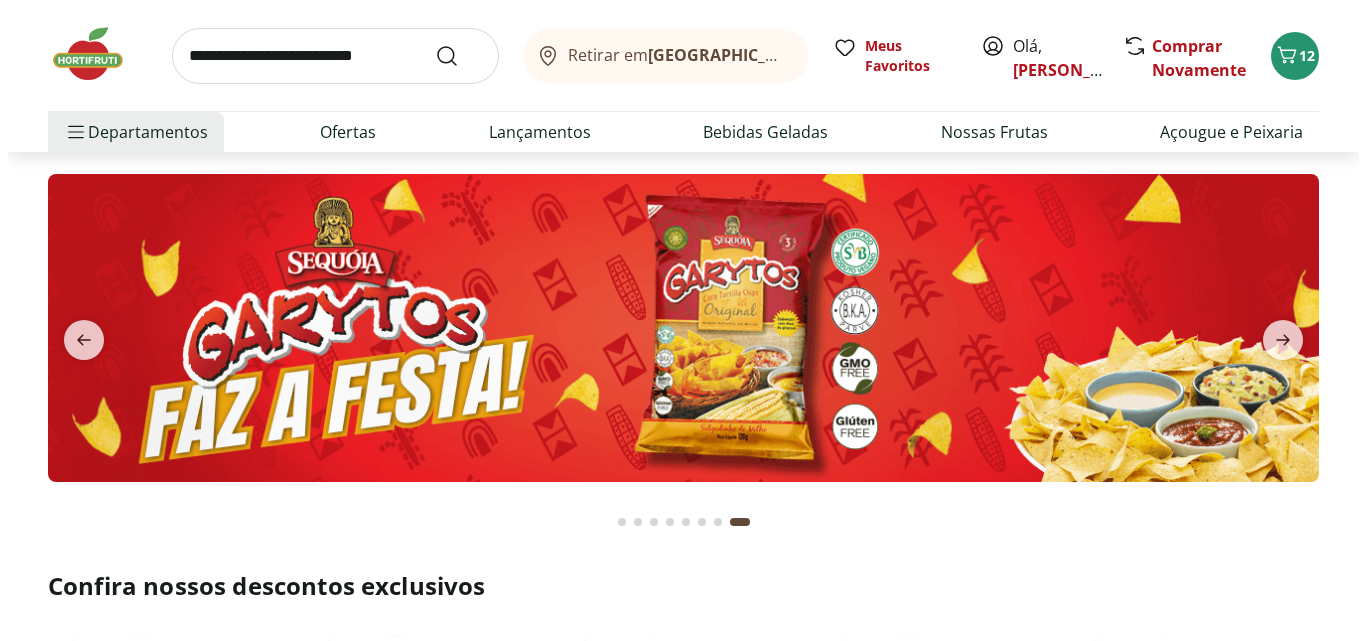 scroll, scrollTop: 0, scrollLeft: 0, axis: both 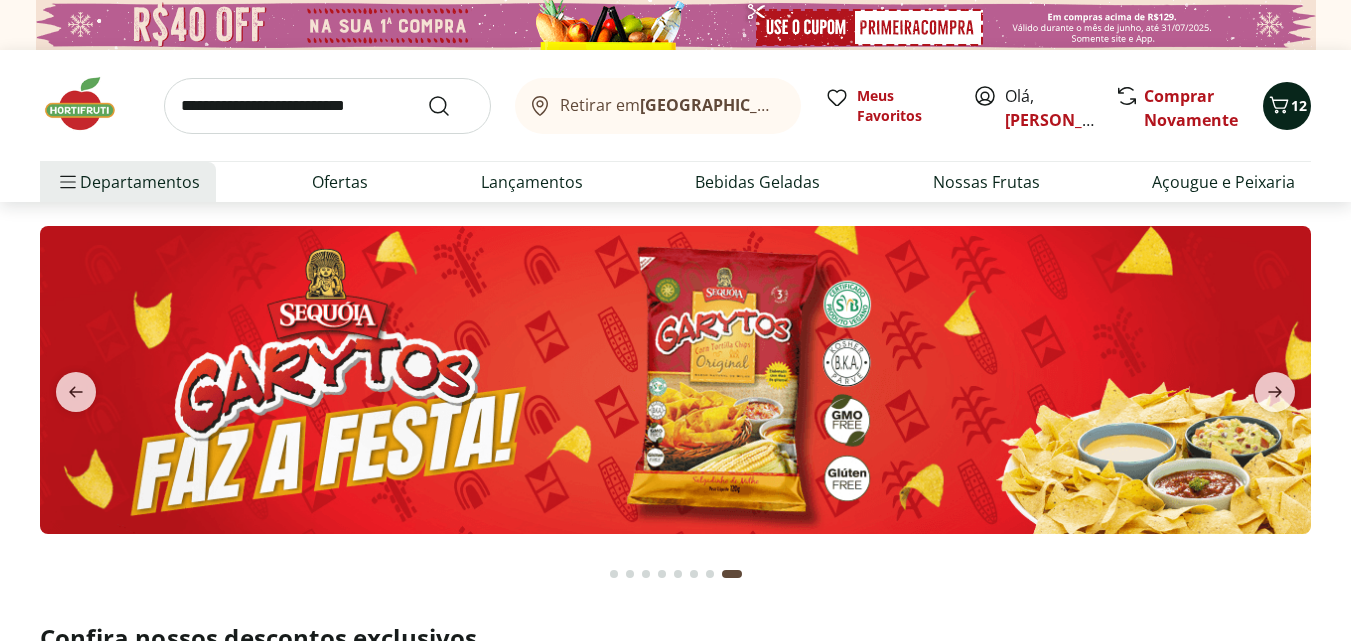 click on "12" at bounding box center (1299, 105) 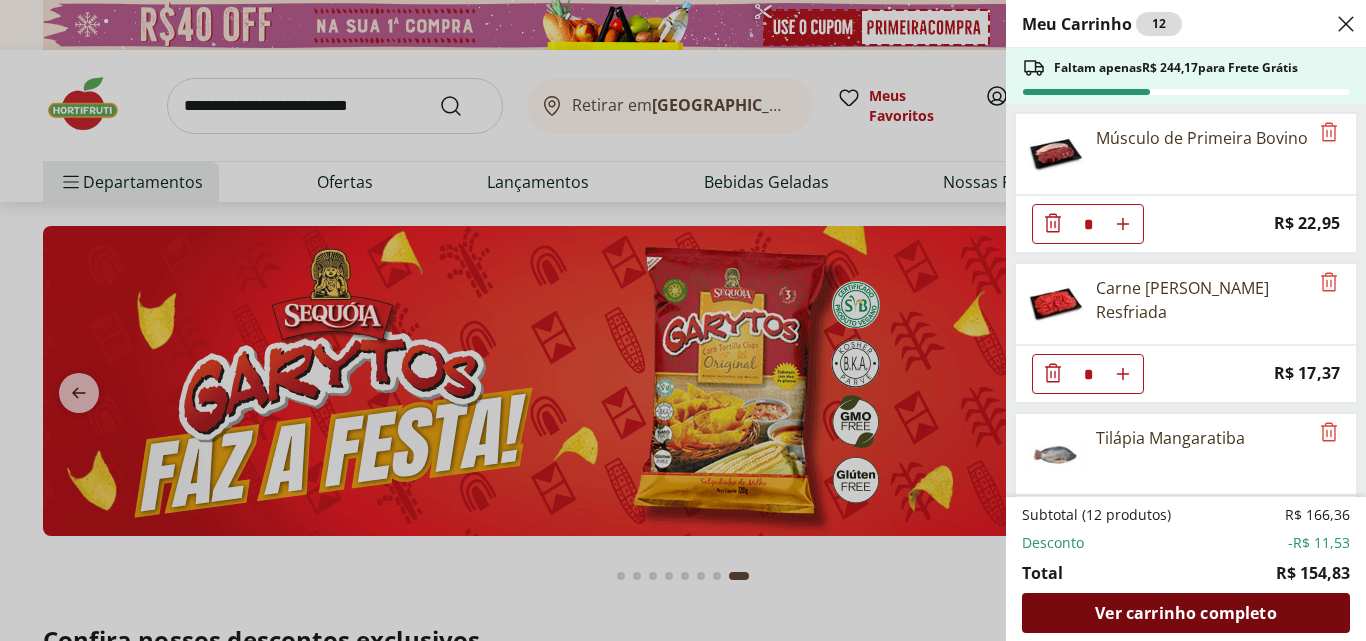click on "Ver carrinho completo" at bounding box center (1185, 613) 